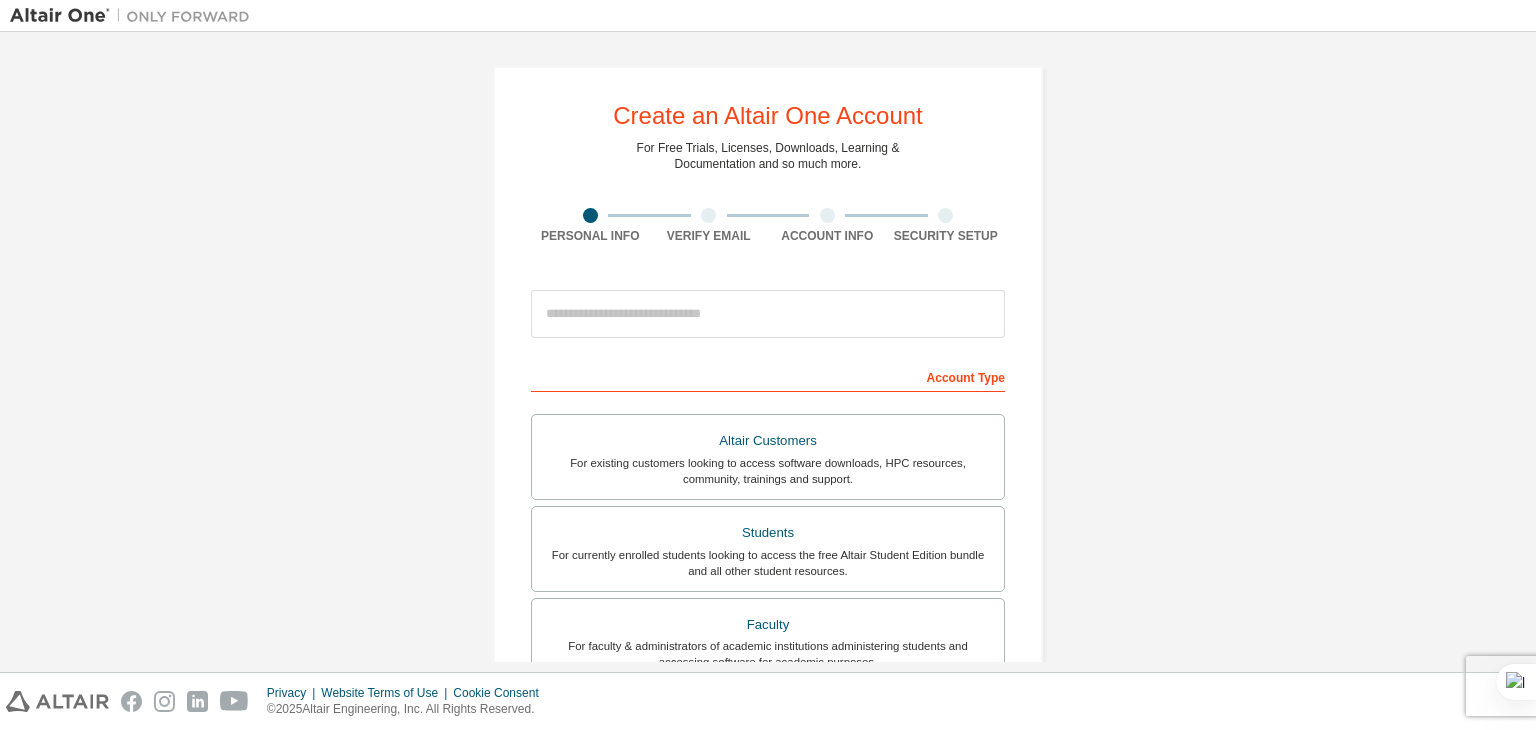 scroll, scrollTop: 0, scrollLeft: 0, axis: both 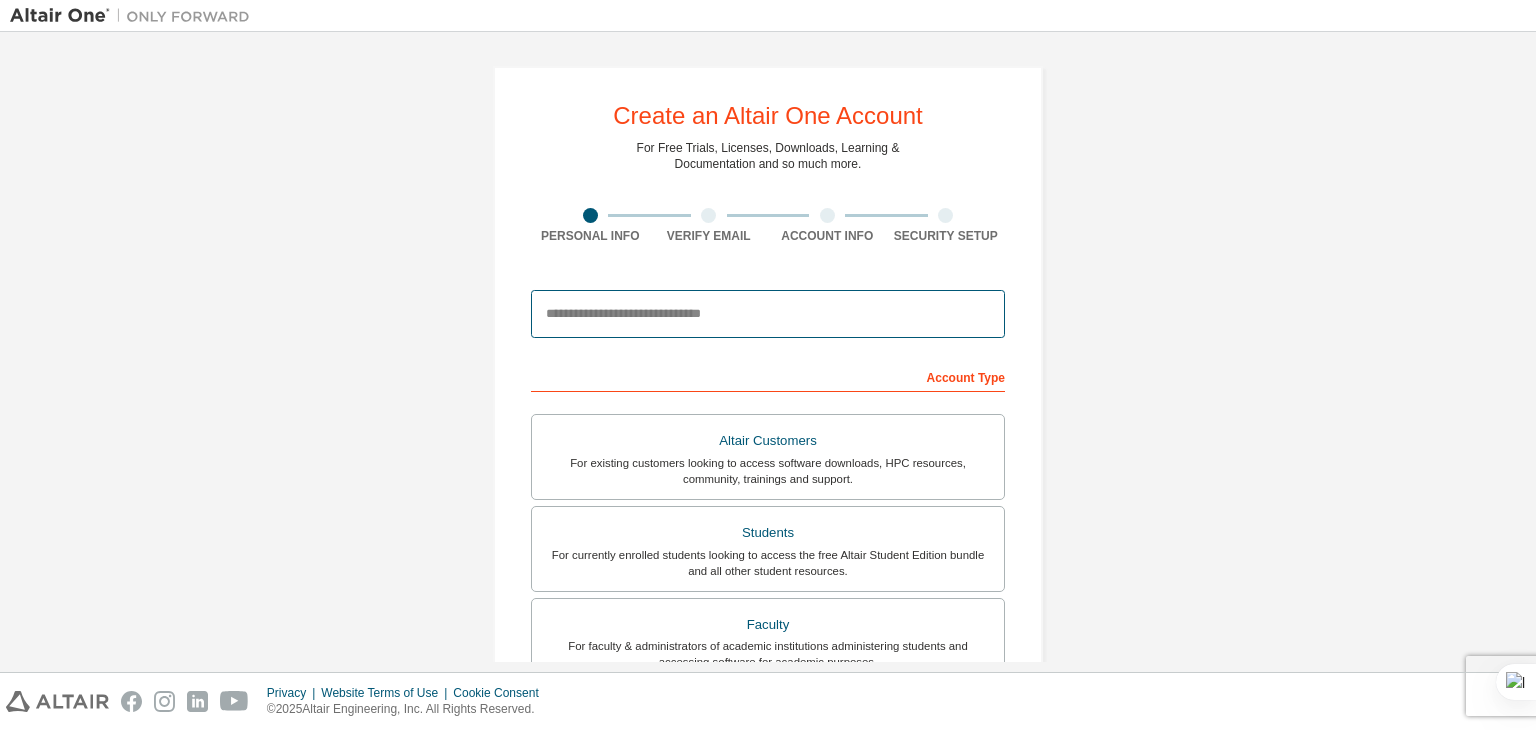 click at bounding box center (768, 314) 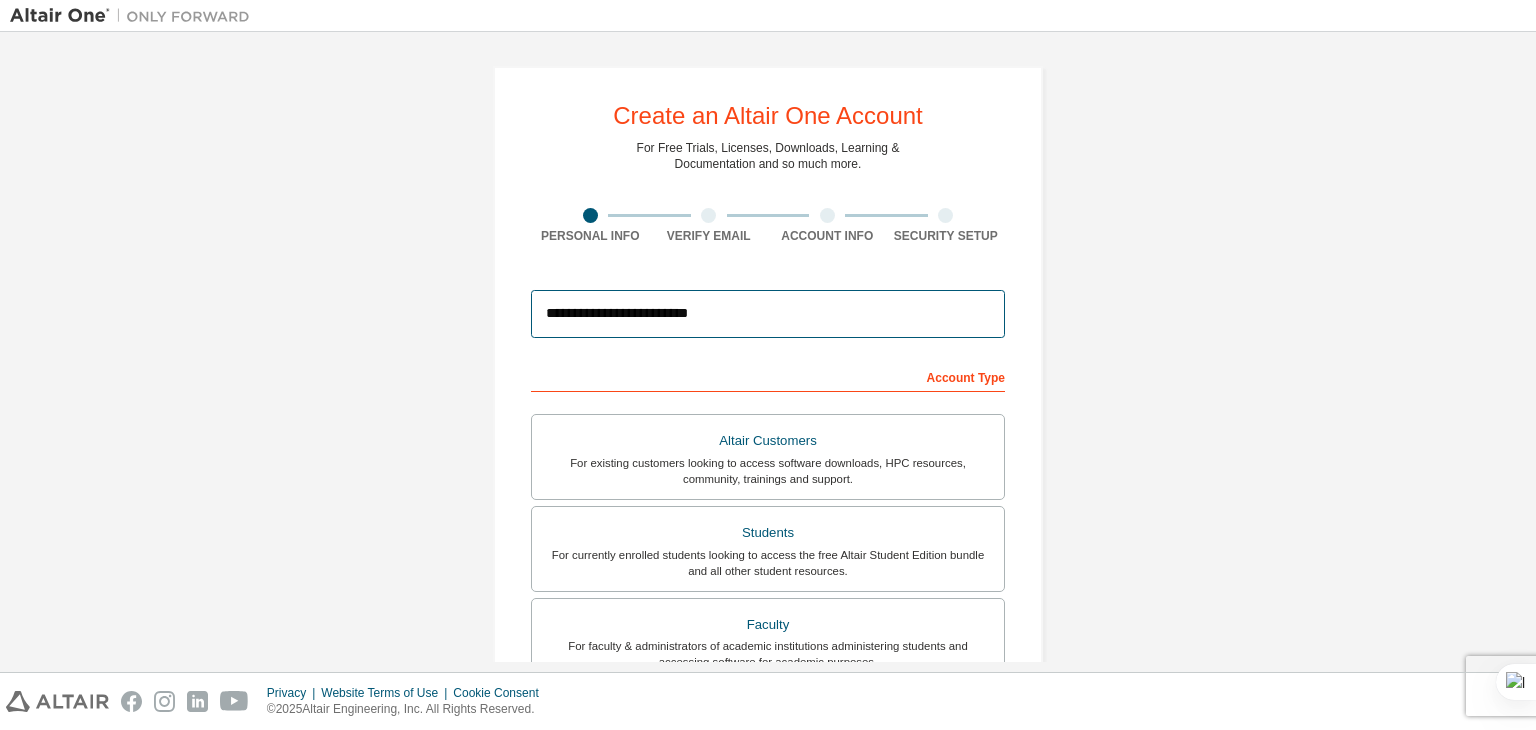 scroll, scrollTop: 154, scrollLeft: 0, axis: vertical 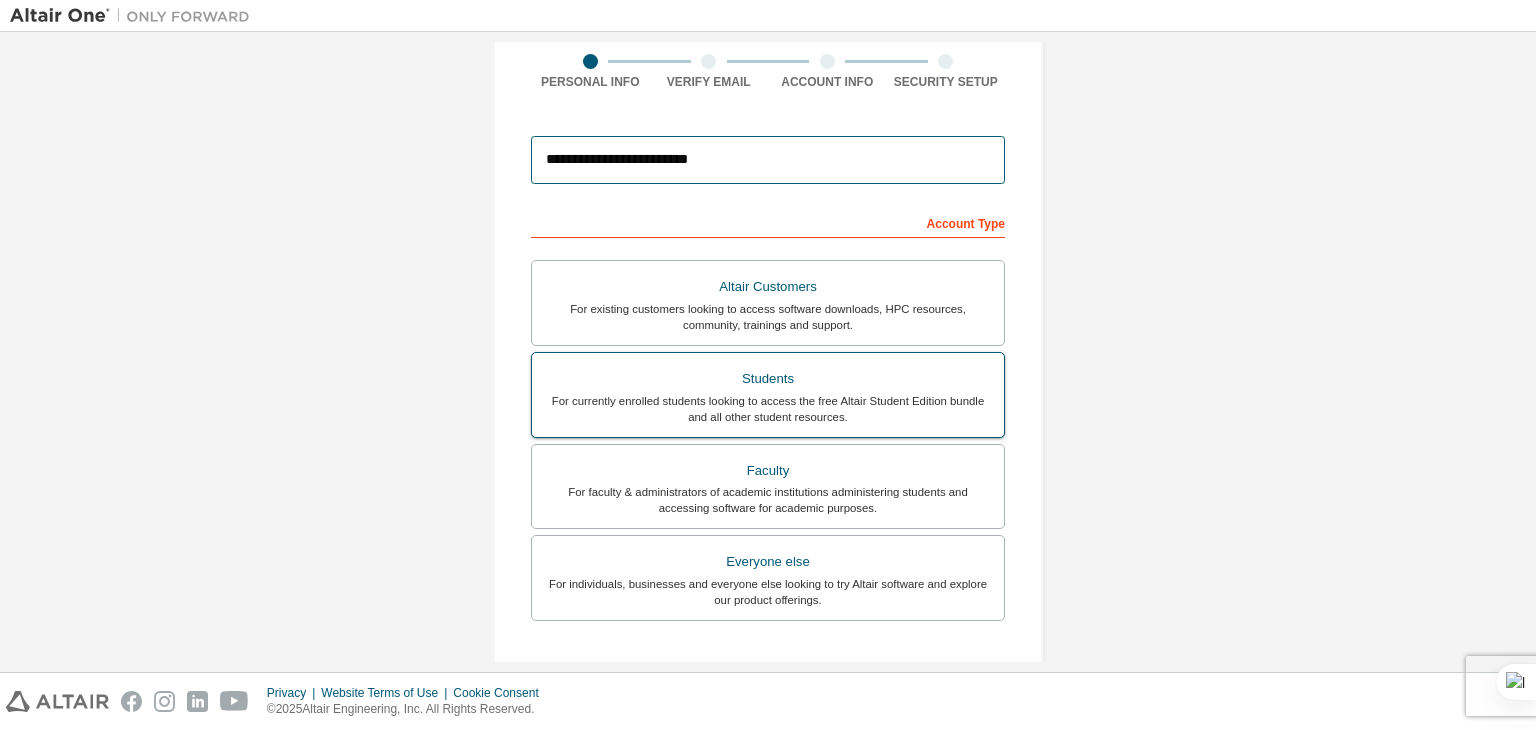 type on "**********" 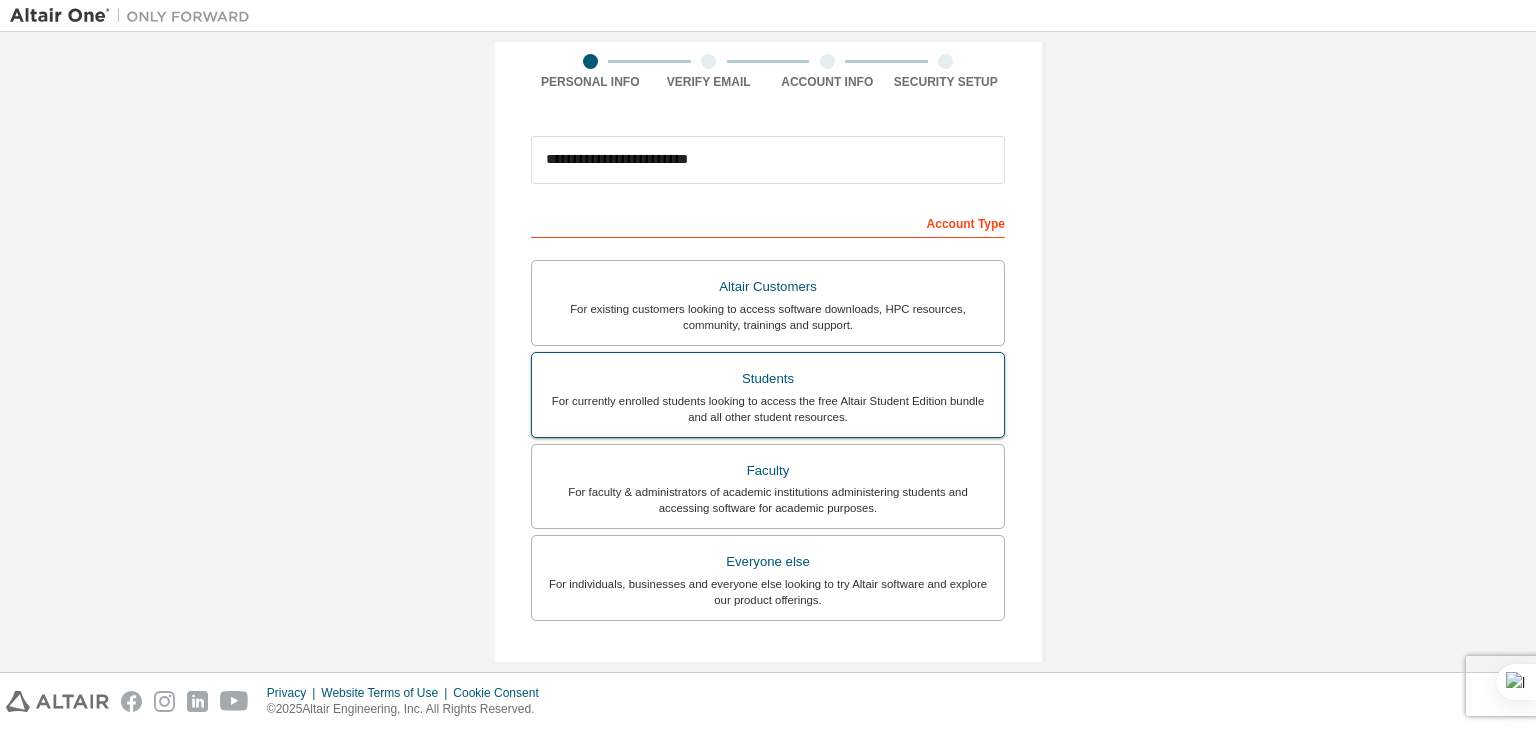 click on "Students" at bounding box center (768, 379) 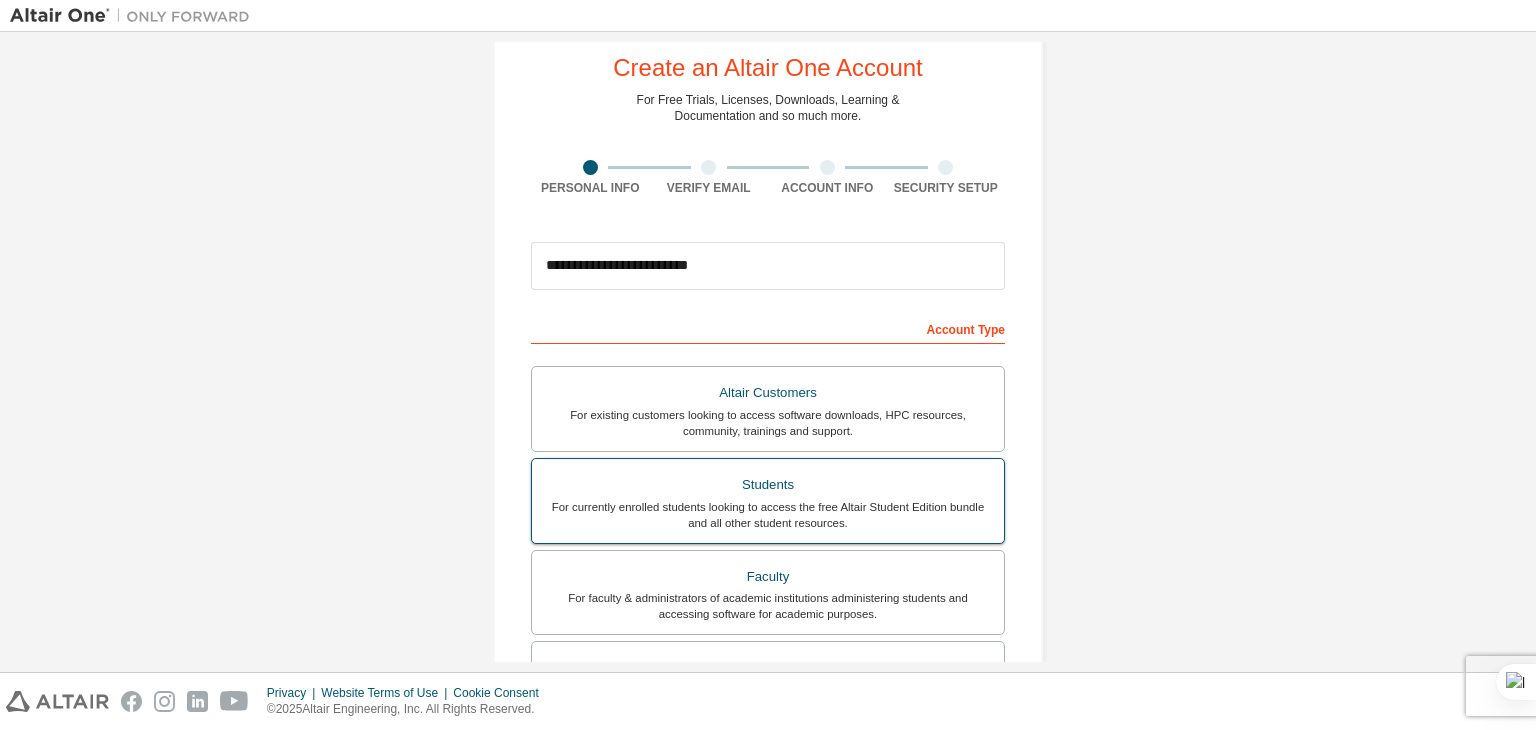 scroll, scrollTop: 47, scrollLeft: 0, axis: vertical 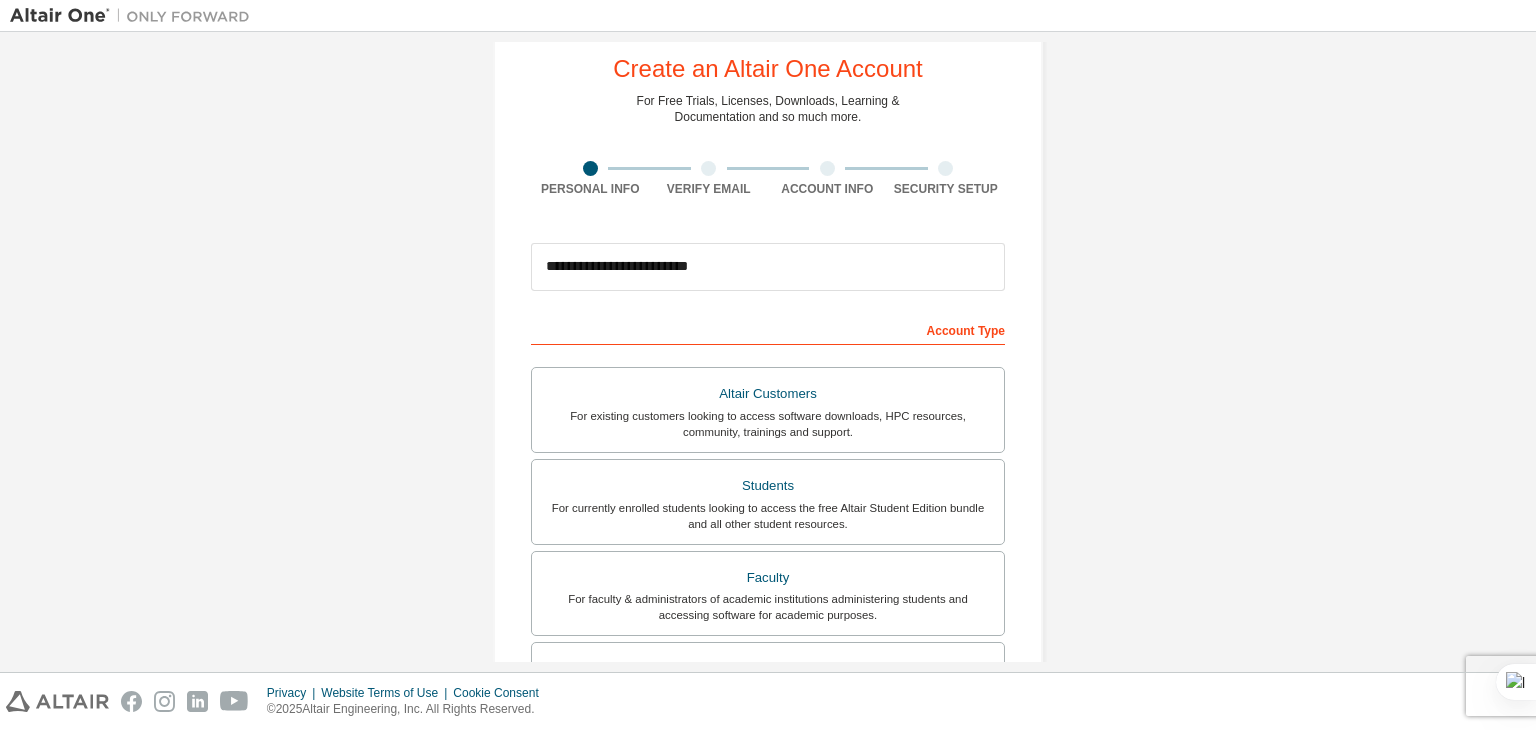 click at bounding box center (708, 168) 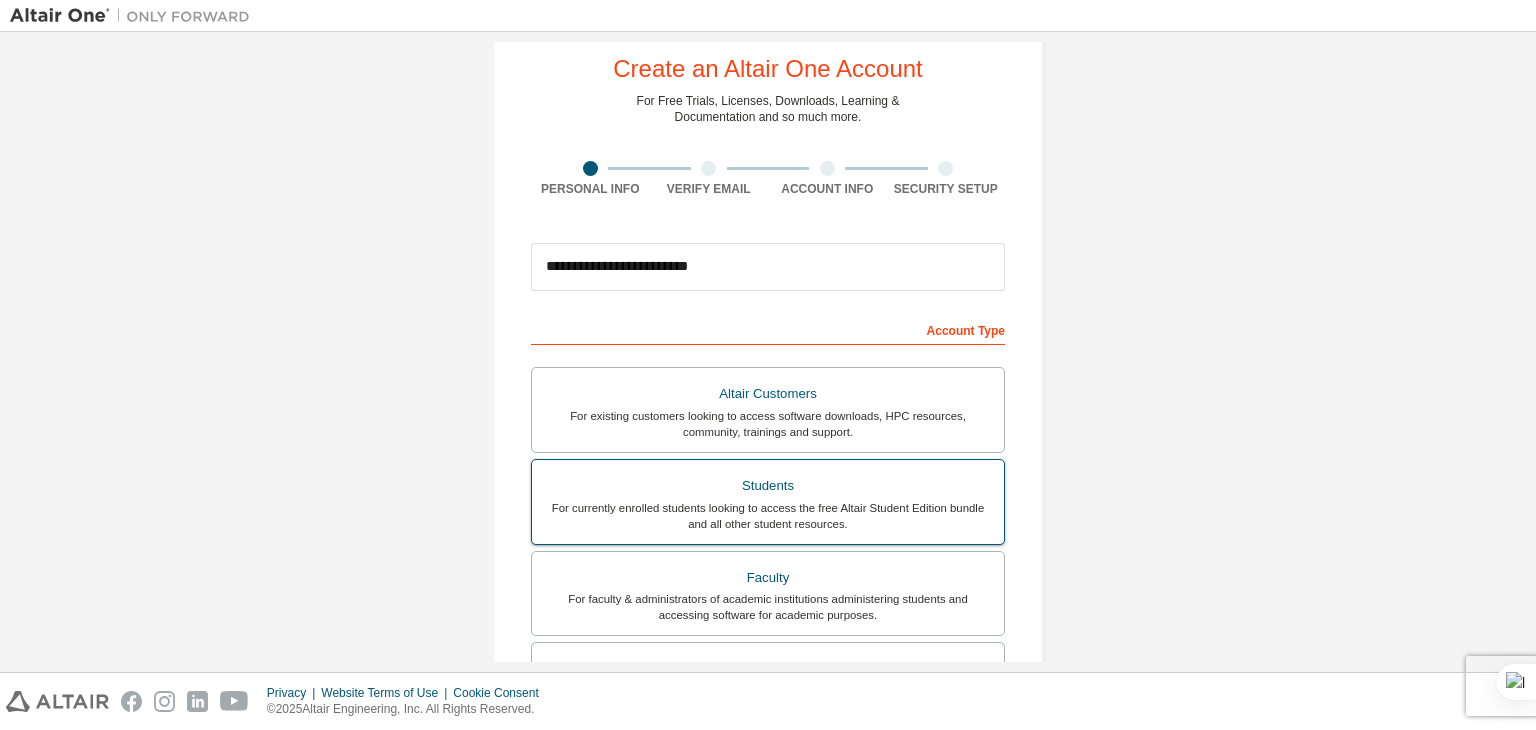 click on "Students" at bounding box center [768, 486] 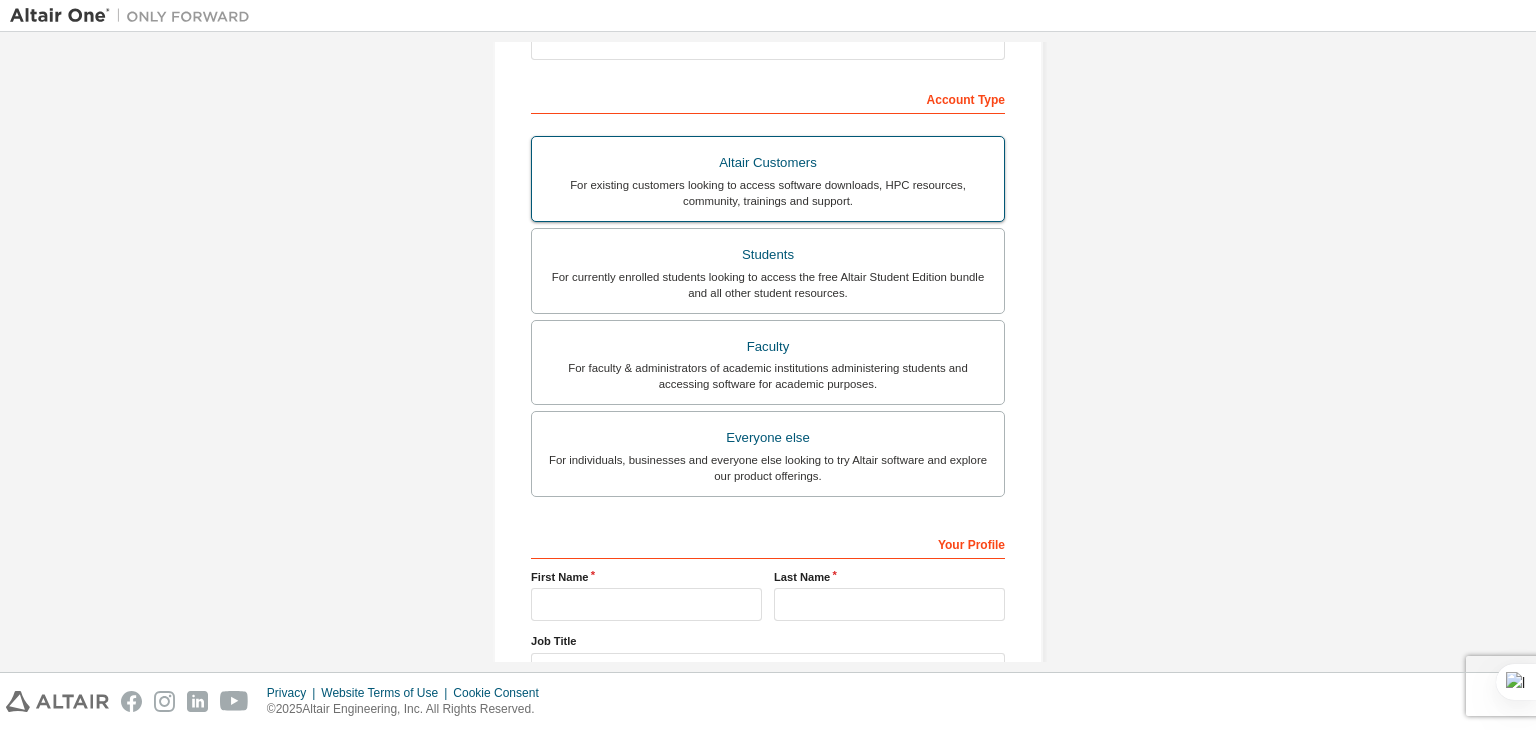 scroll, scrollTop: 435, scrollLeft: 0, axis: vertical 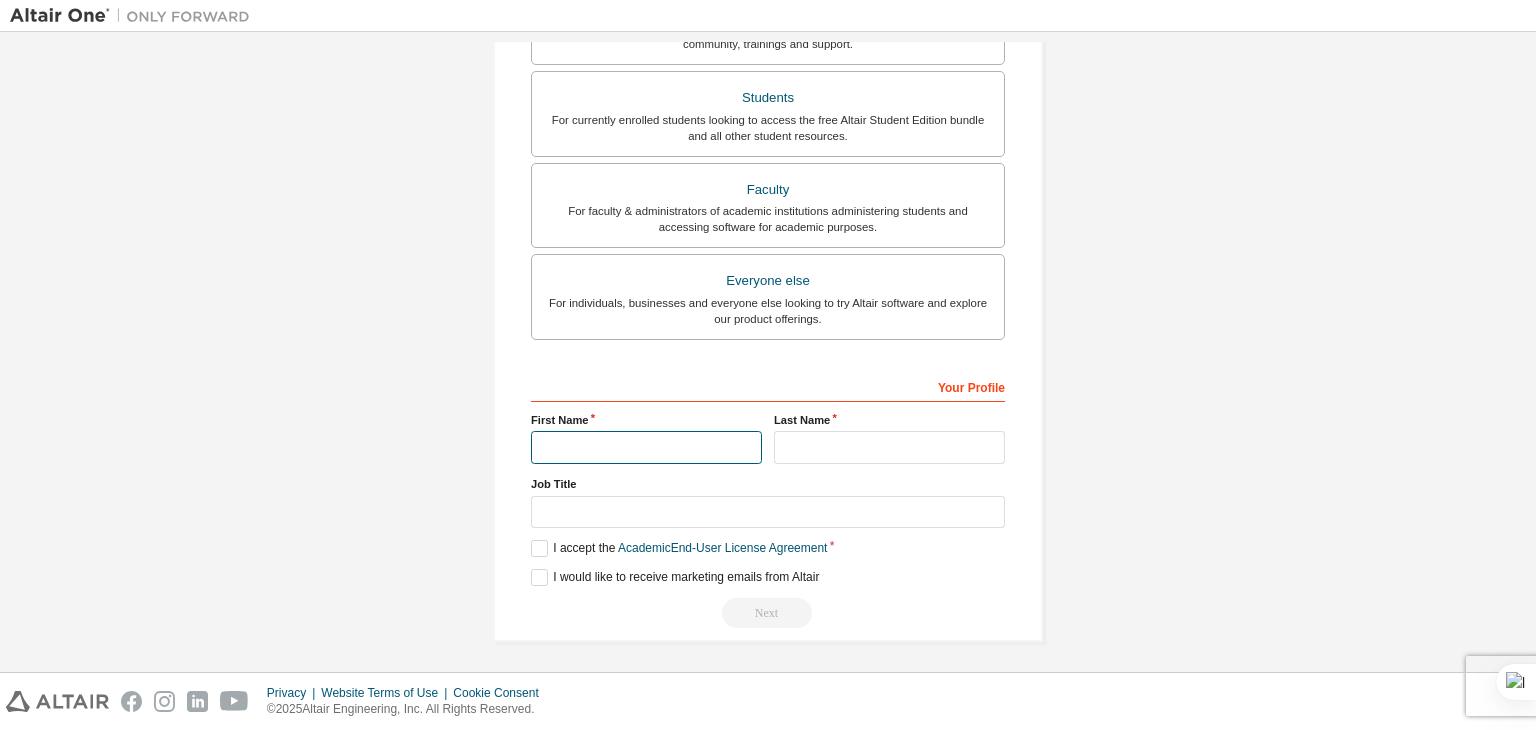 click at bounding box center (646, 447) 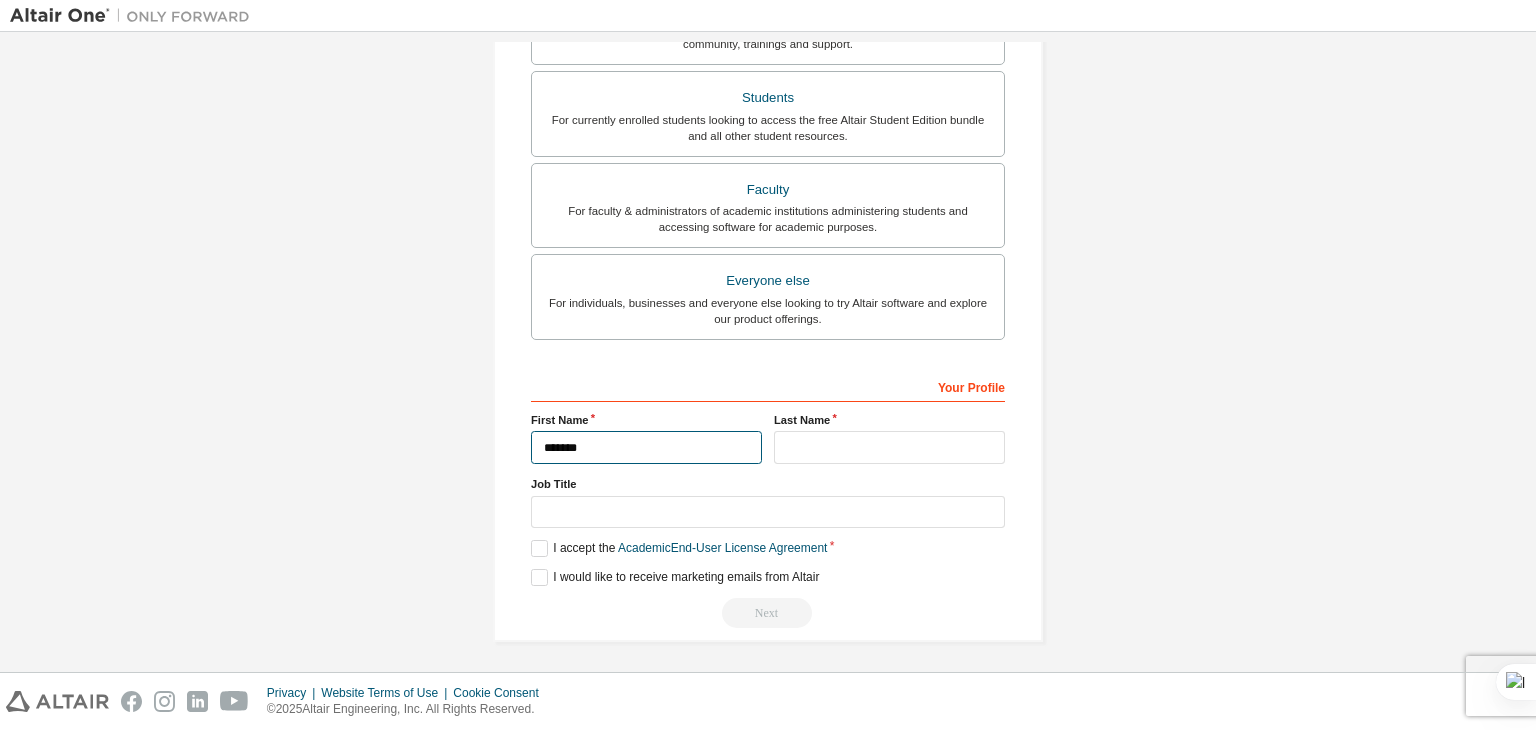 type on "*******" 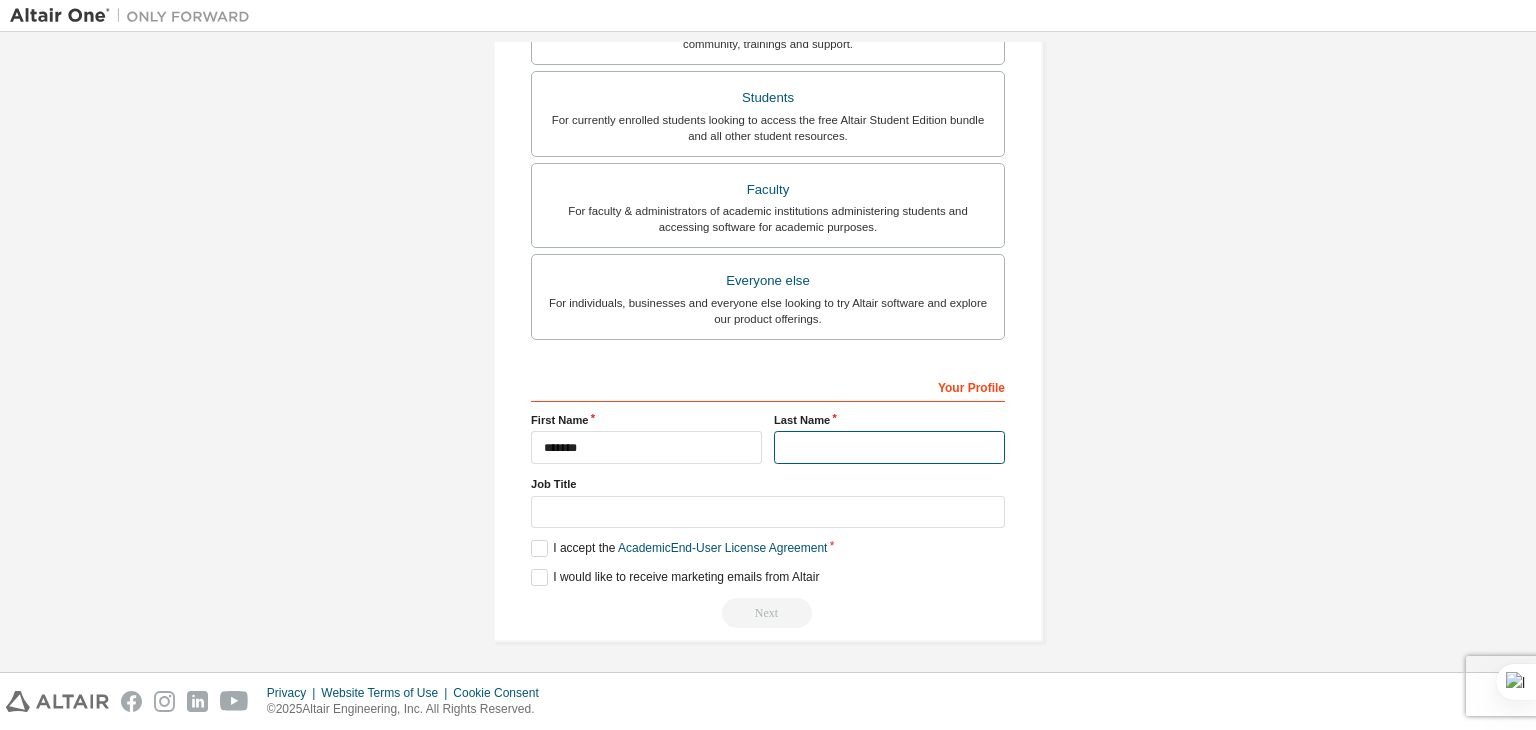 click at bounding box center (889, 447) 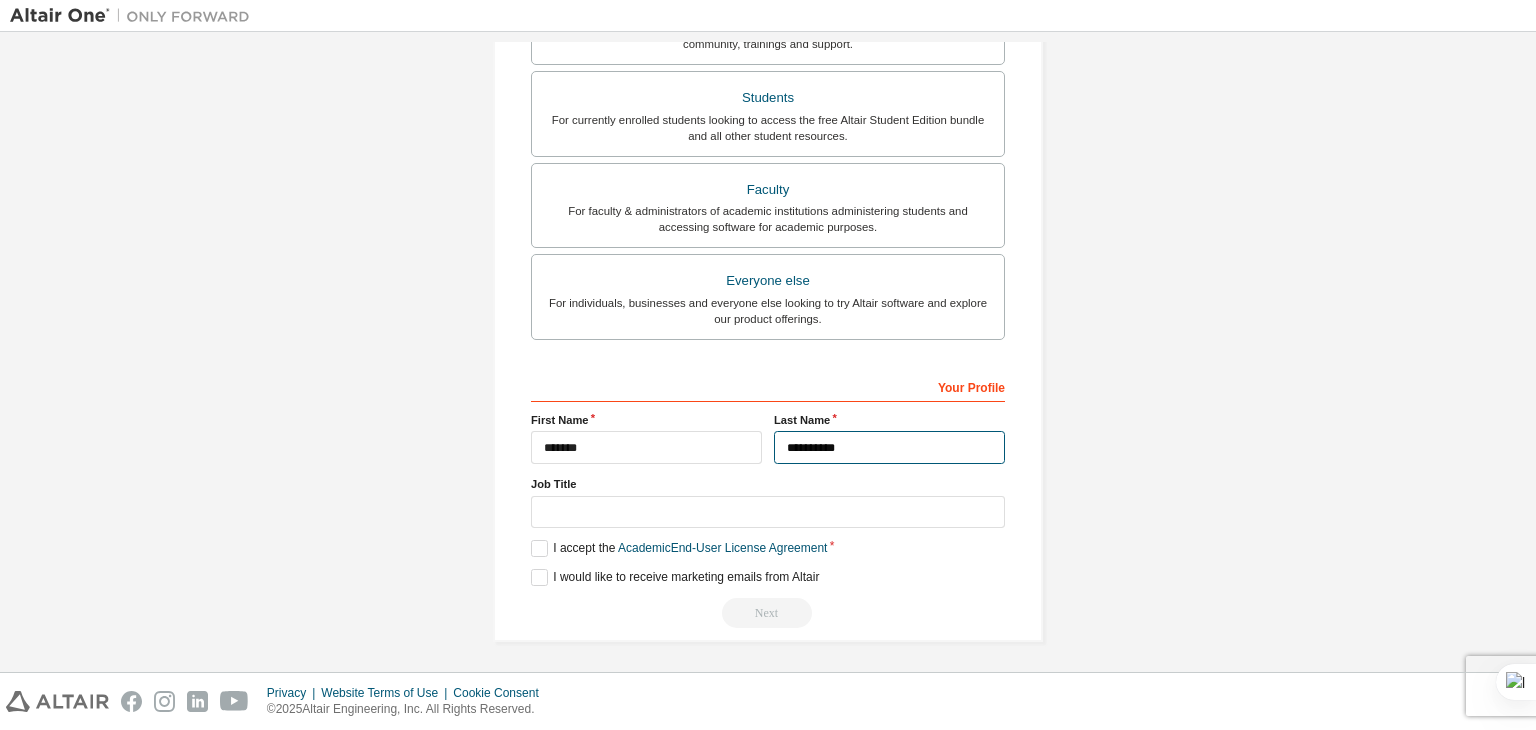 type on "**********" 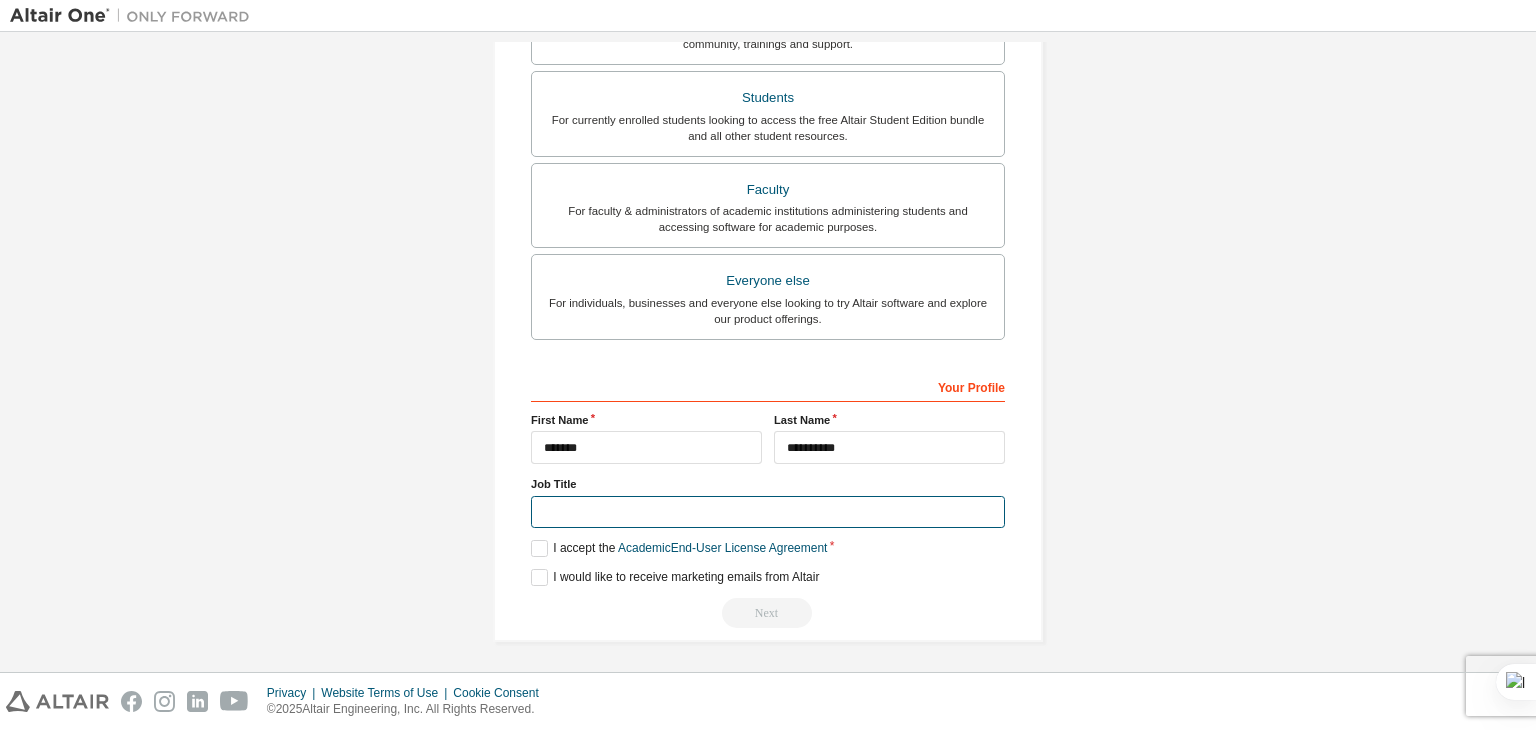 click at bounding box center (768, 512) 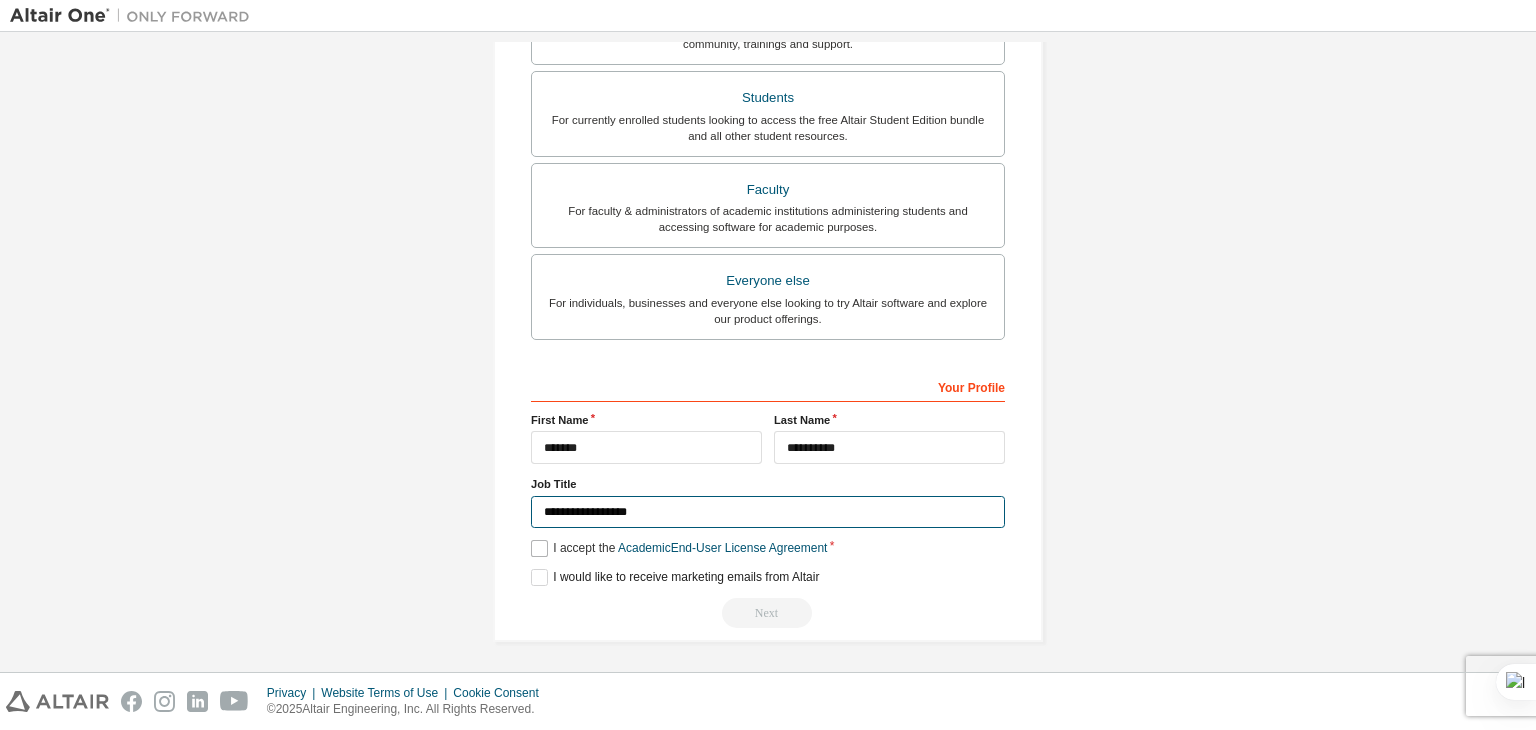 type on "**********" 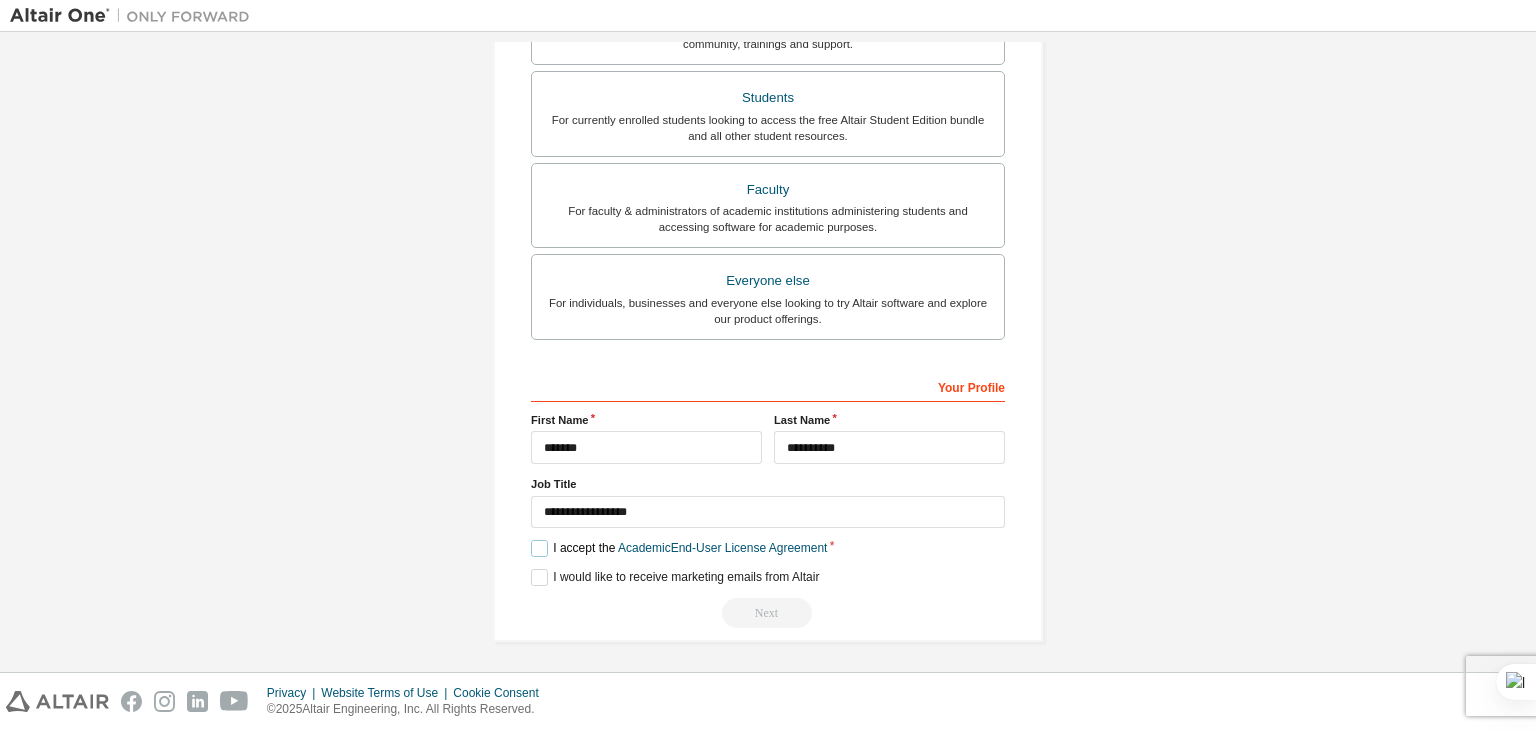 click on "I accept the   Academic   End-User License Agreement" at bounding box center (679, 548) 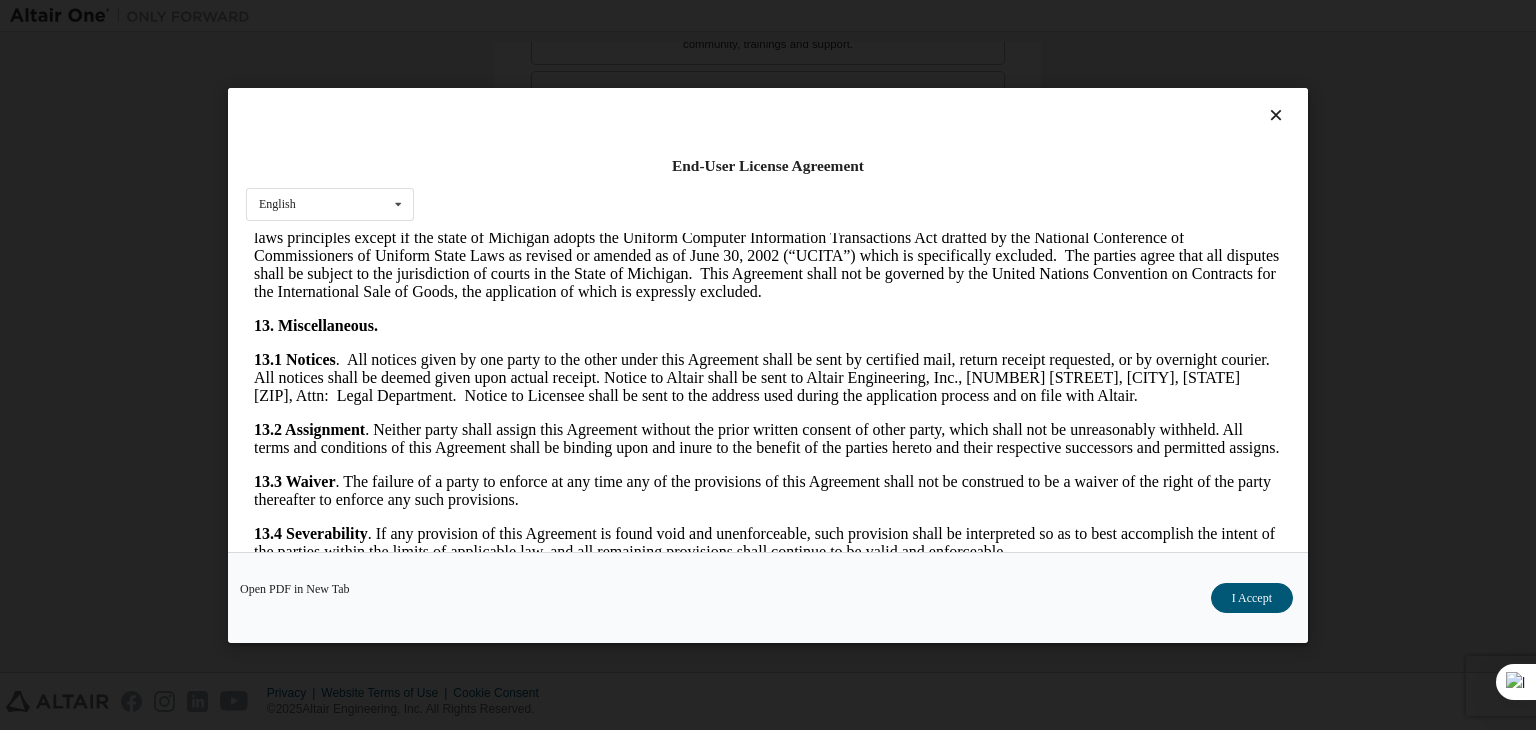 scroll, scrollTop: 3341, scrollLeft: 0, axis: vertical 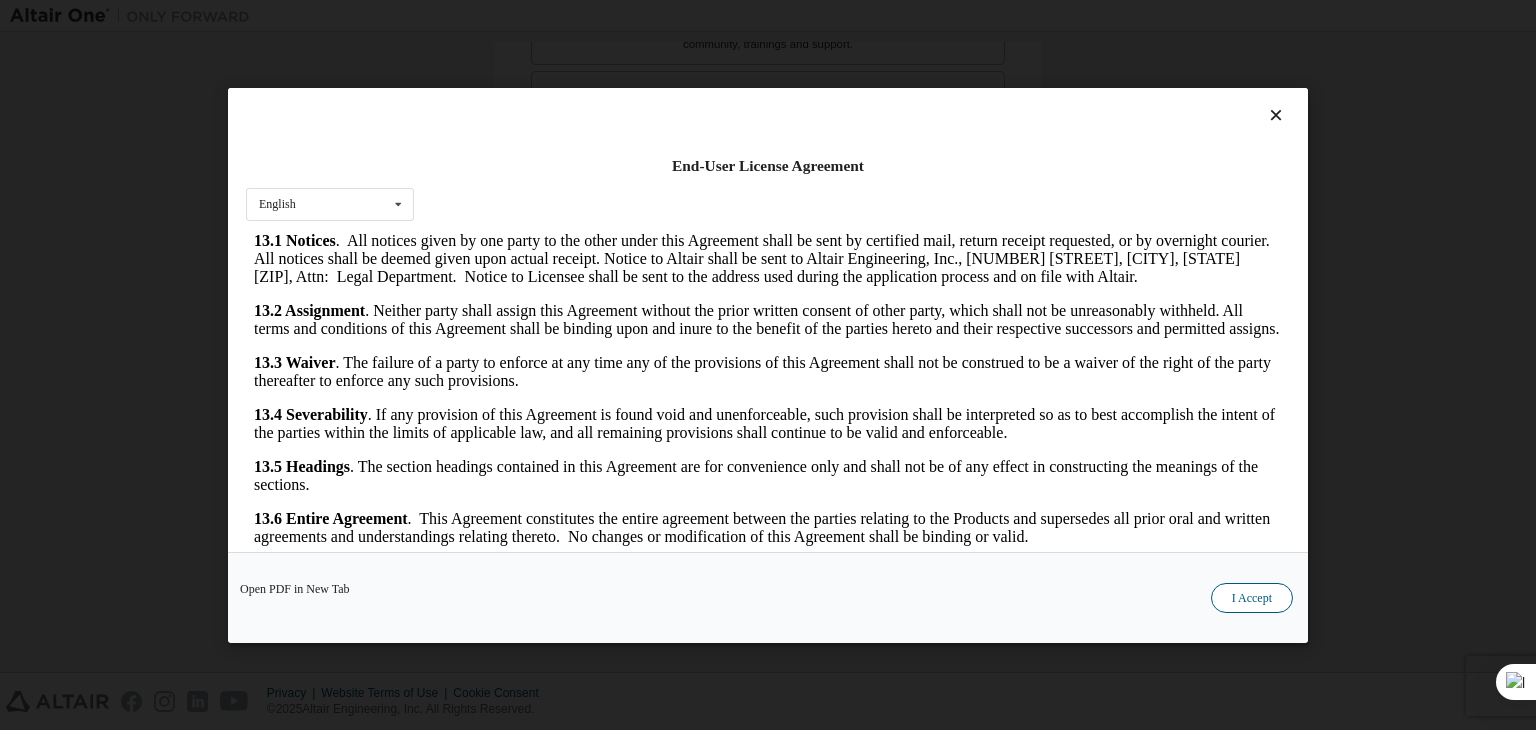 click on "I Accept" at bounding box center (1252, 598) 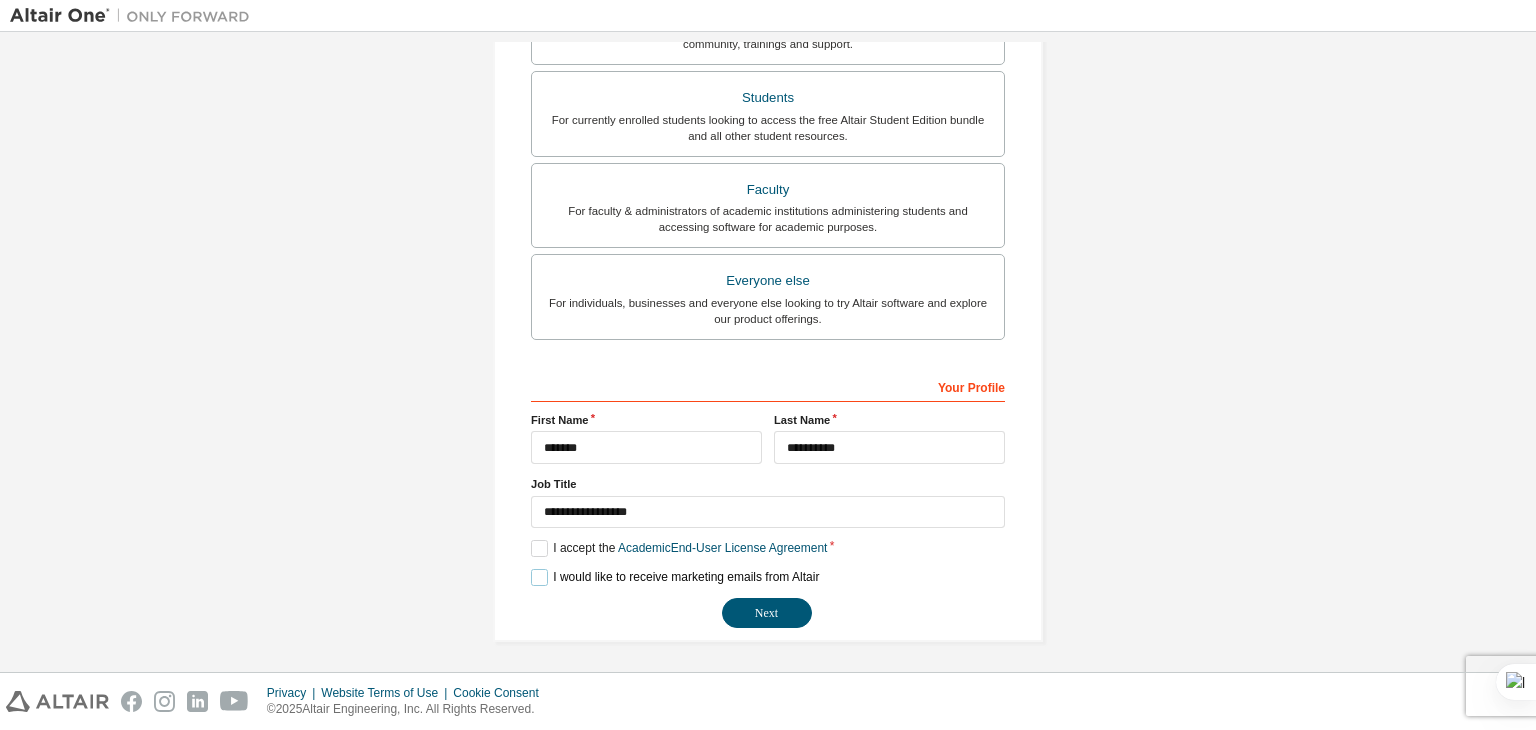 click on "I would like to receive marketing emails from Altair" at bounding box center (675, 577) 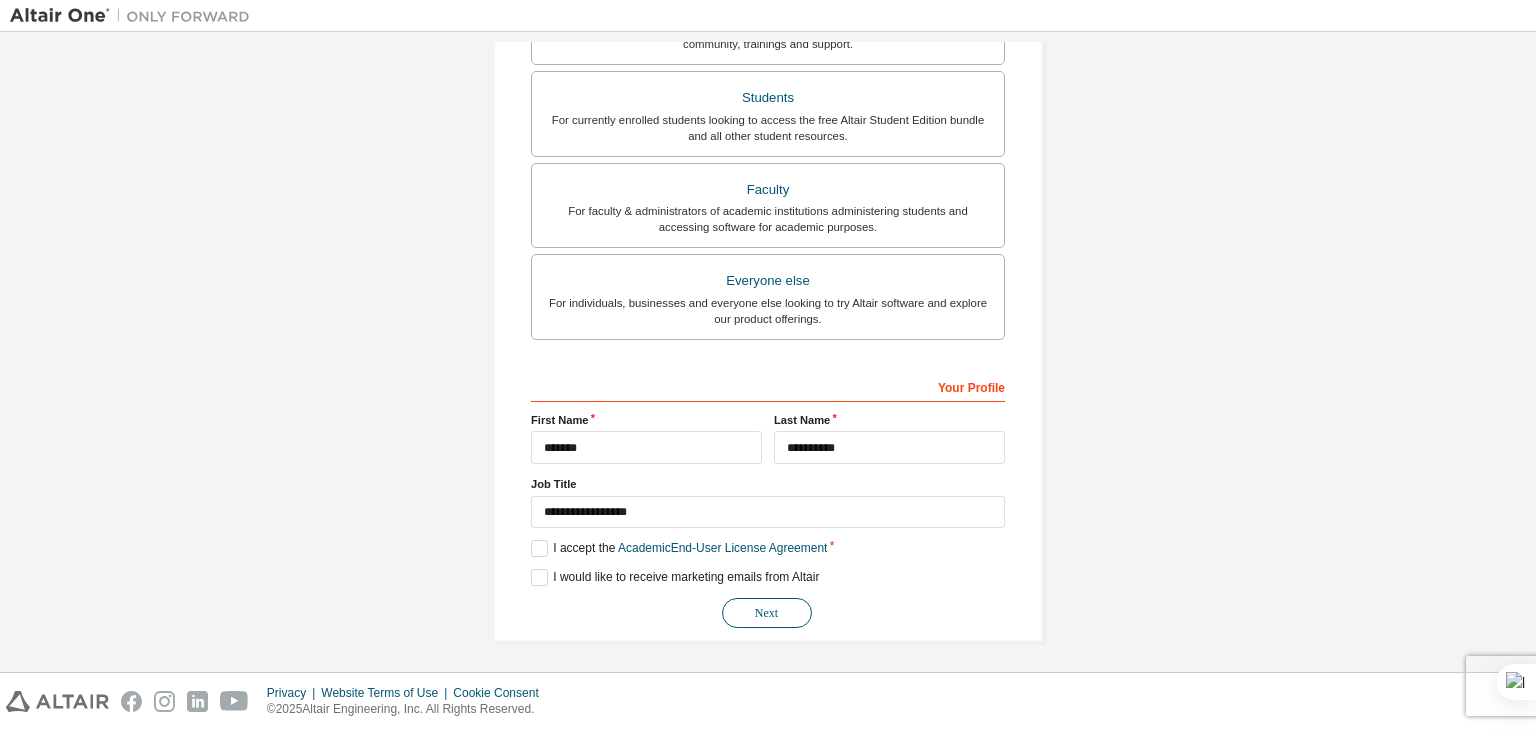 click on "Next" at bounding box center [767, 613] 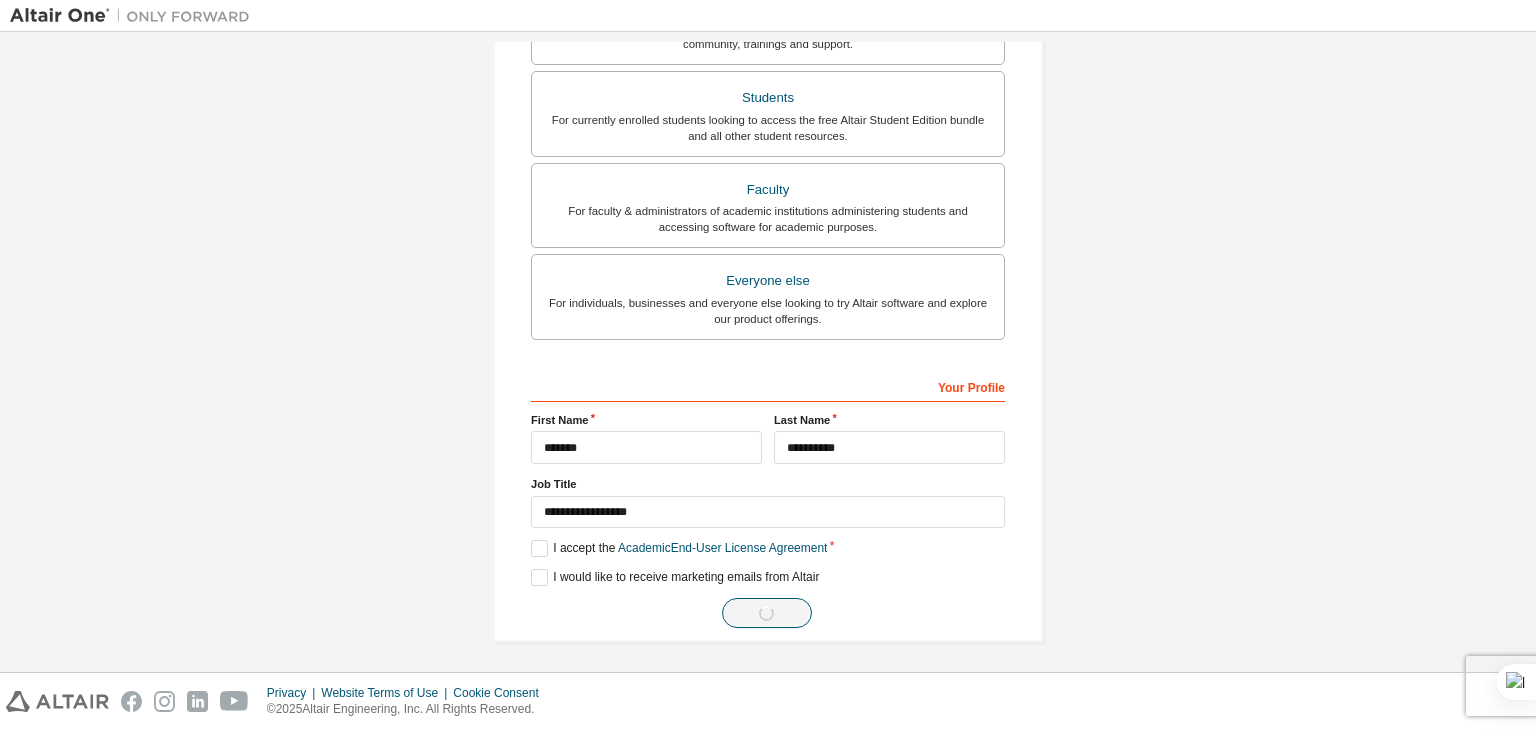 scroll, scrollTop: 0, scrollLeft: 0, axis: both 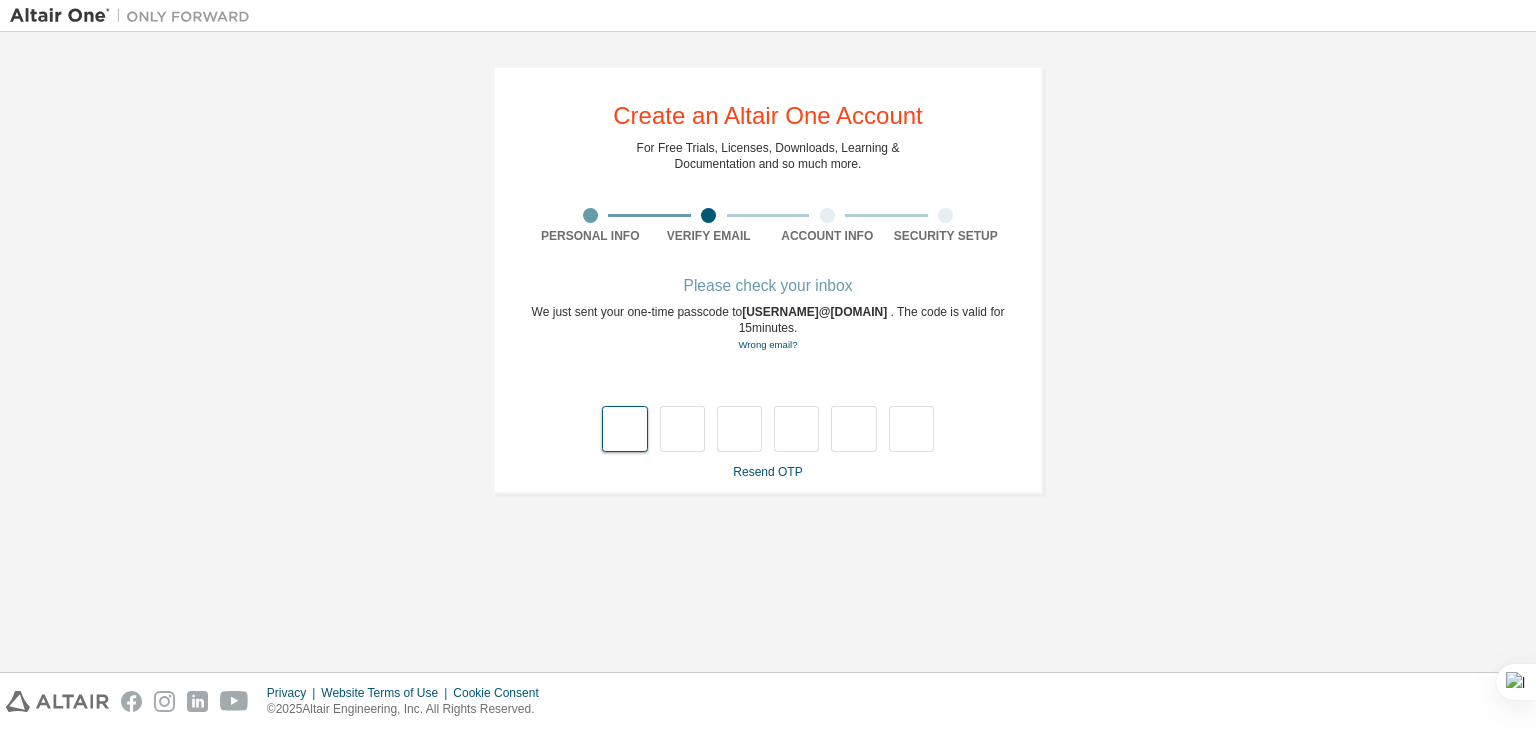 type on "*" 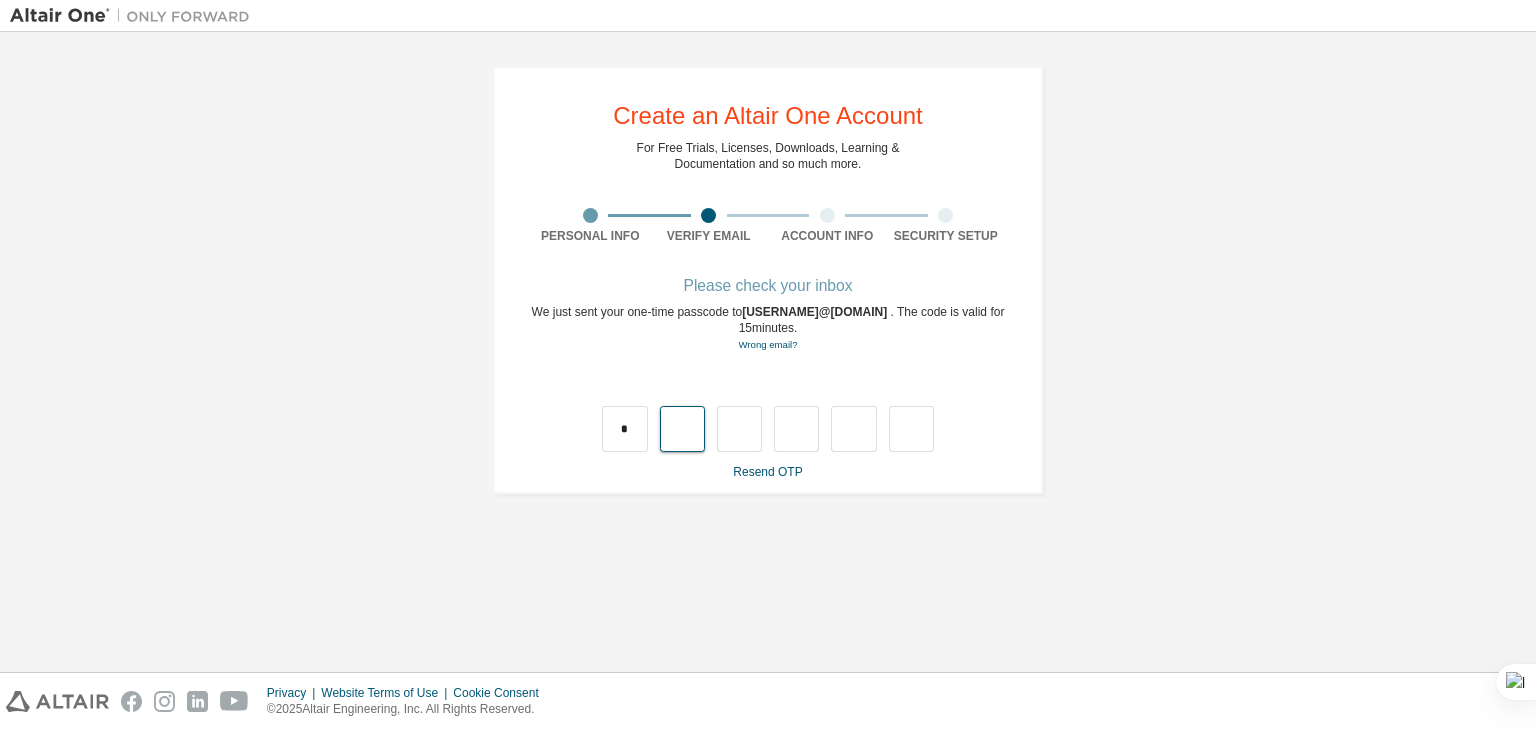type on "*" 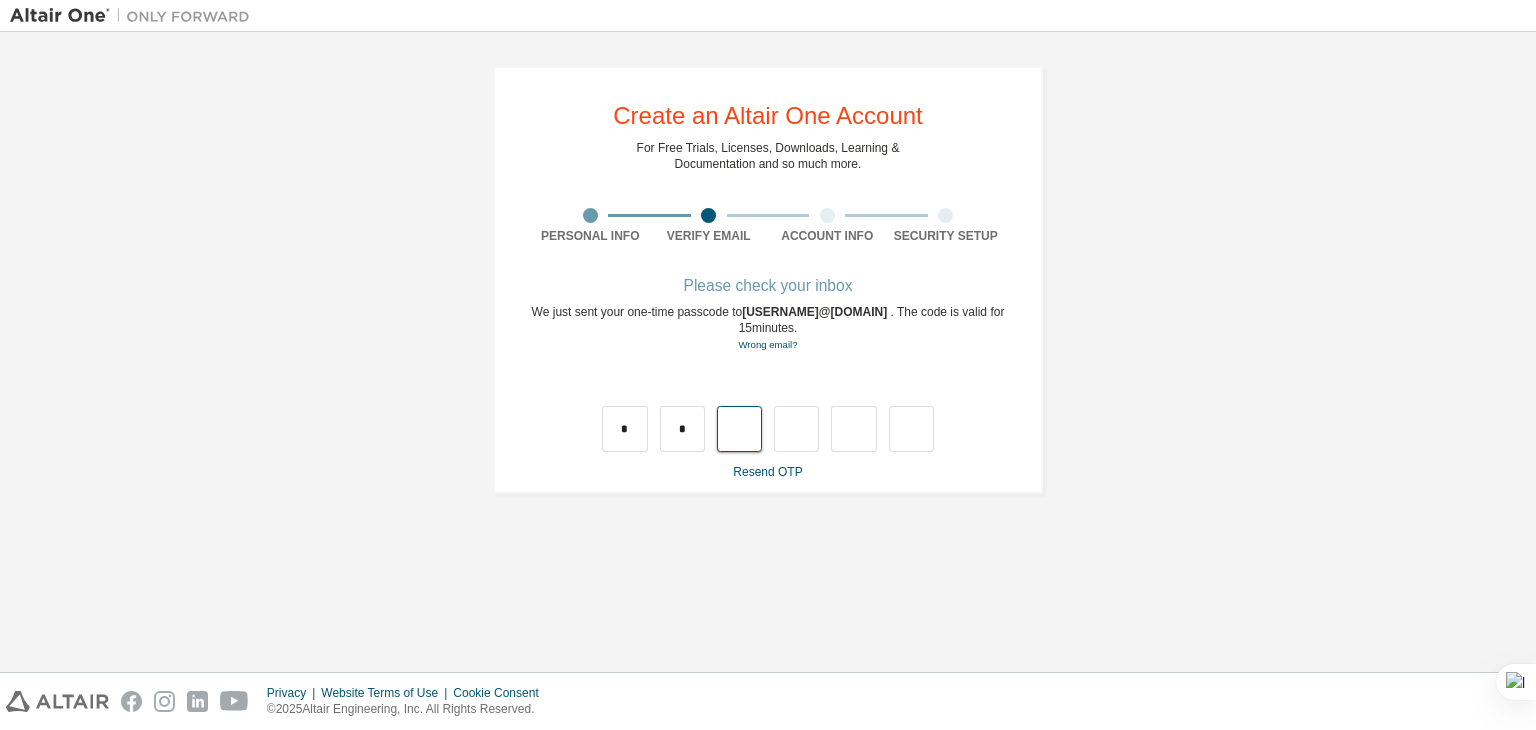 type on "*" 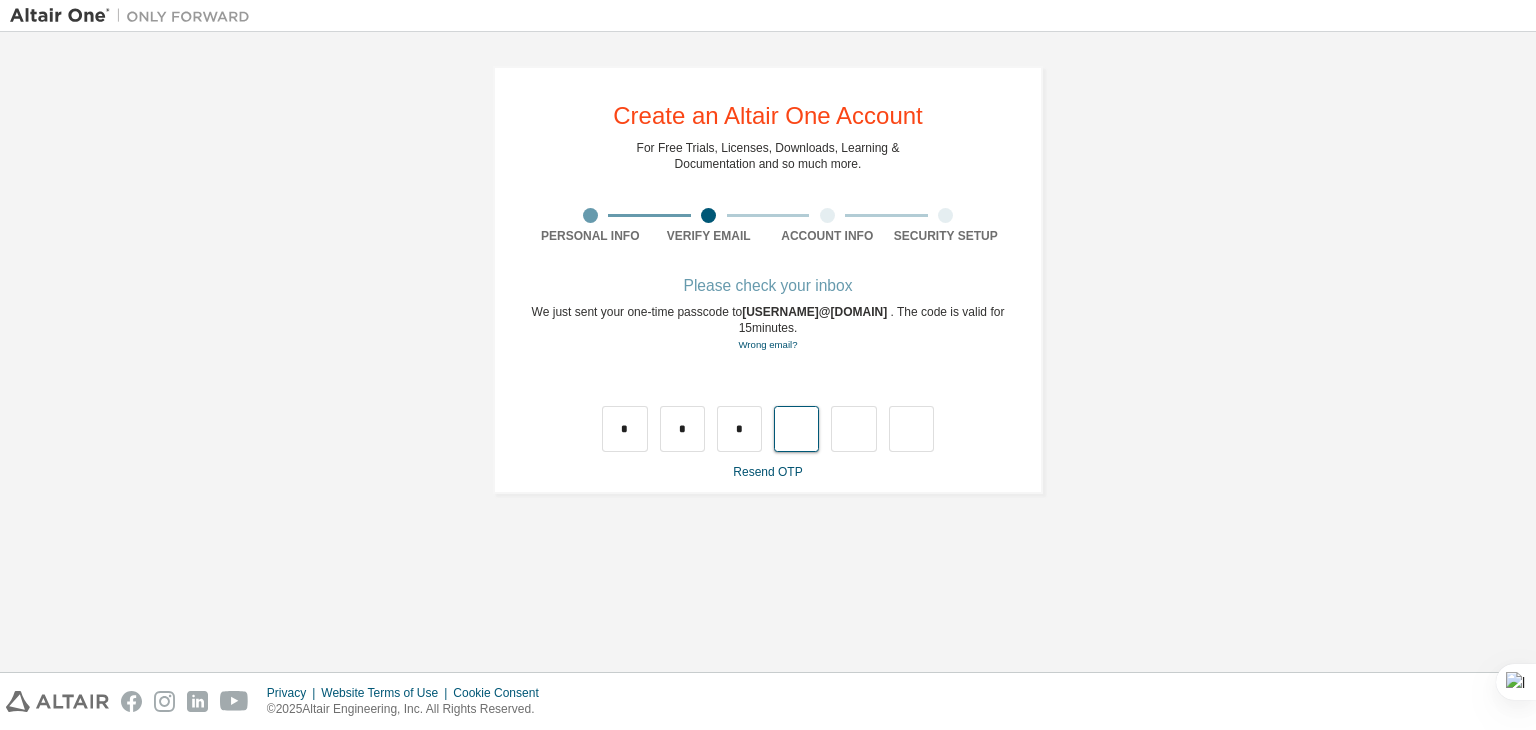type on "*" 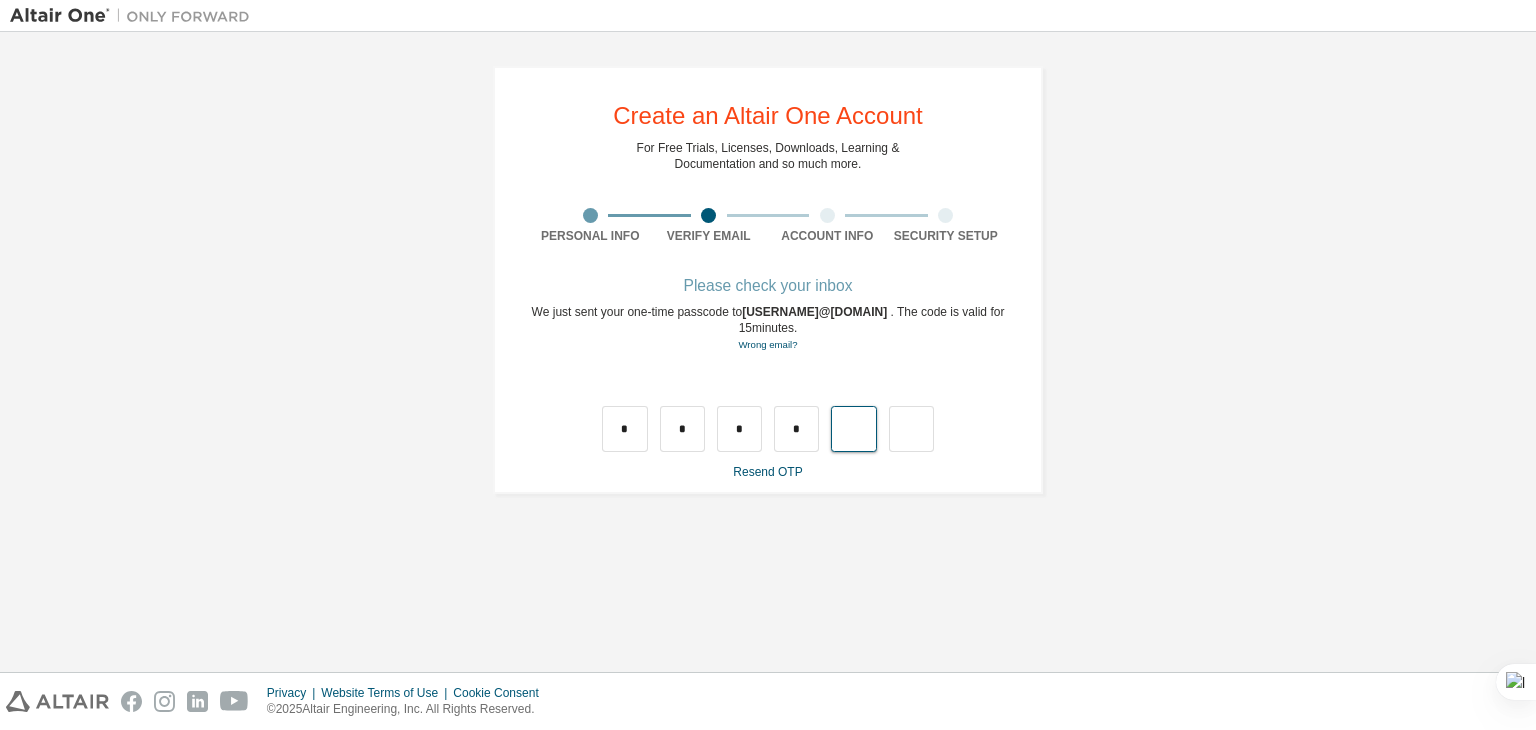 type on "*" 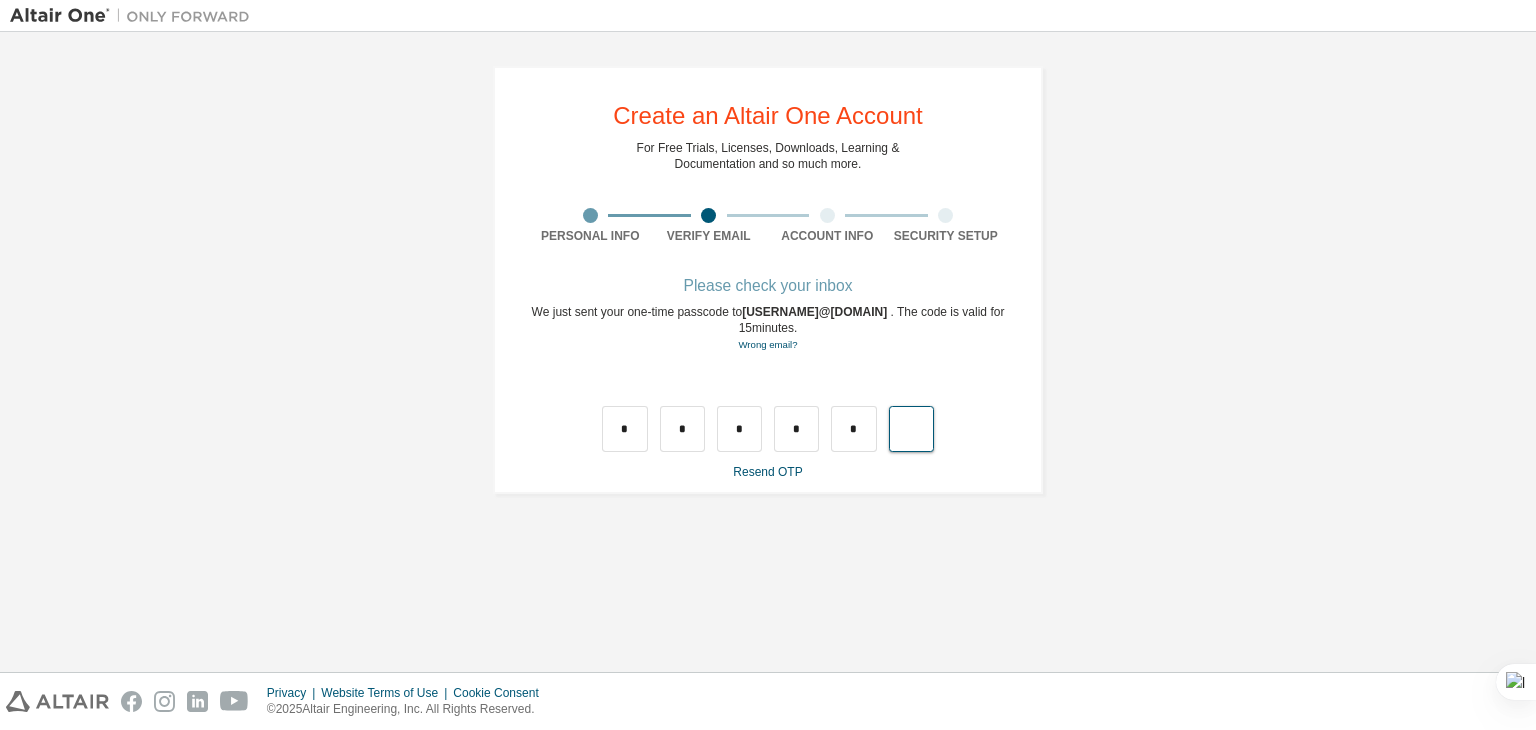 type on "*" 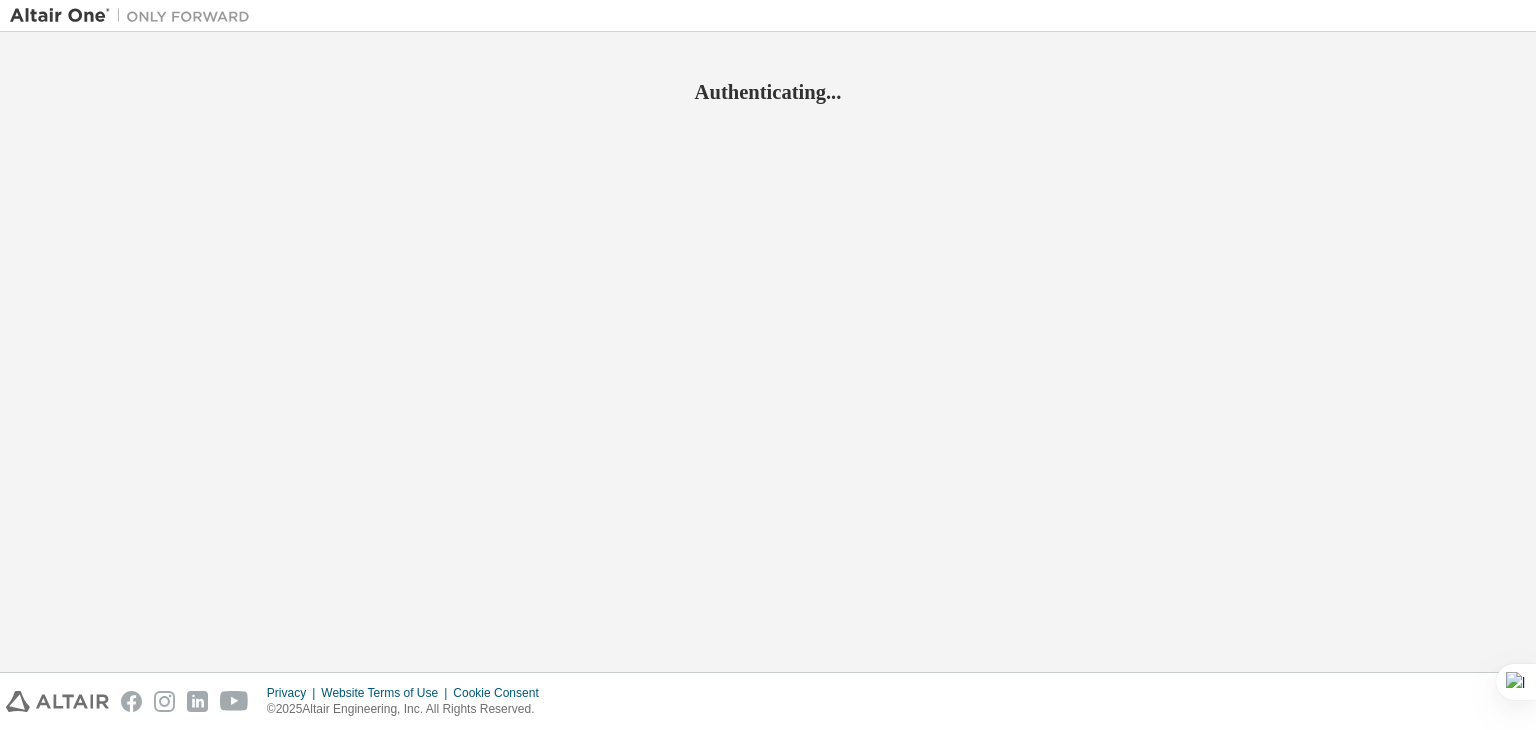 scroll, scrollTop: 0, scrollLeft: 0, axis: both 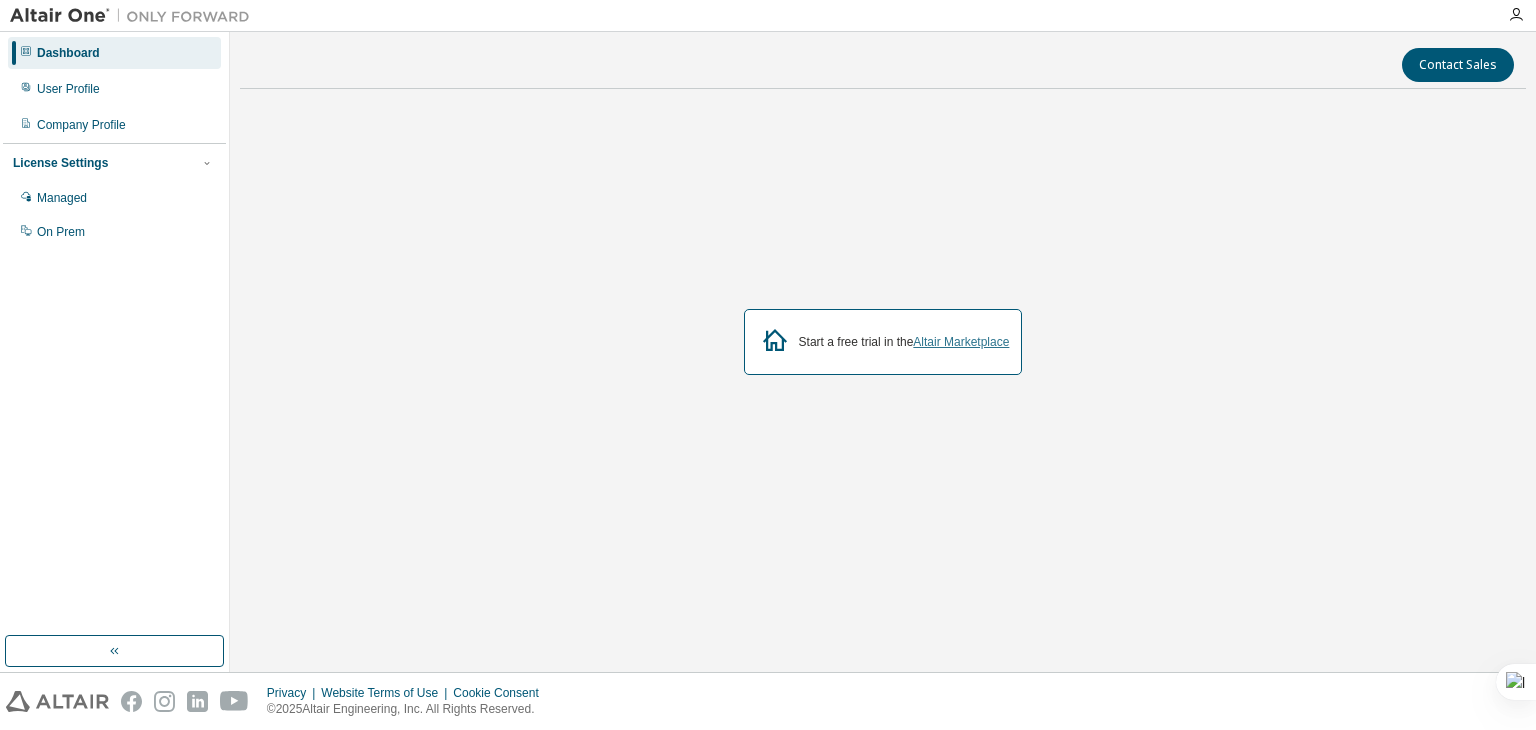 click on "Altair Marketplace" at bounding box center (961, 342) 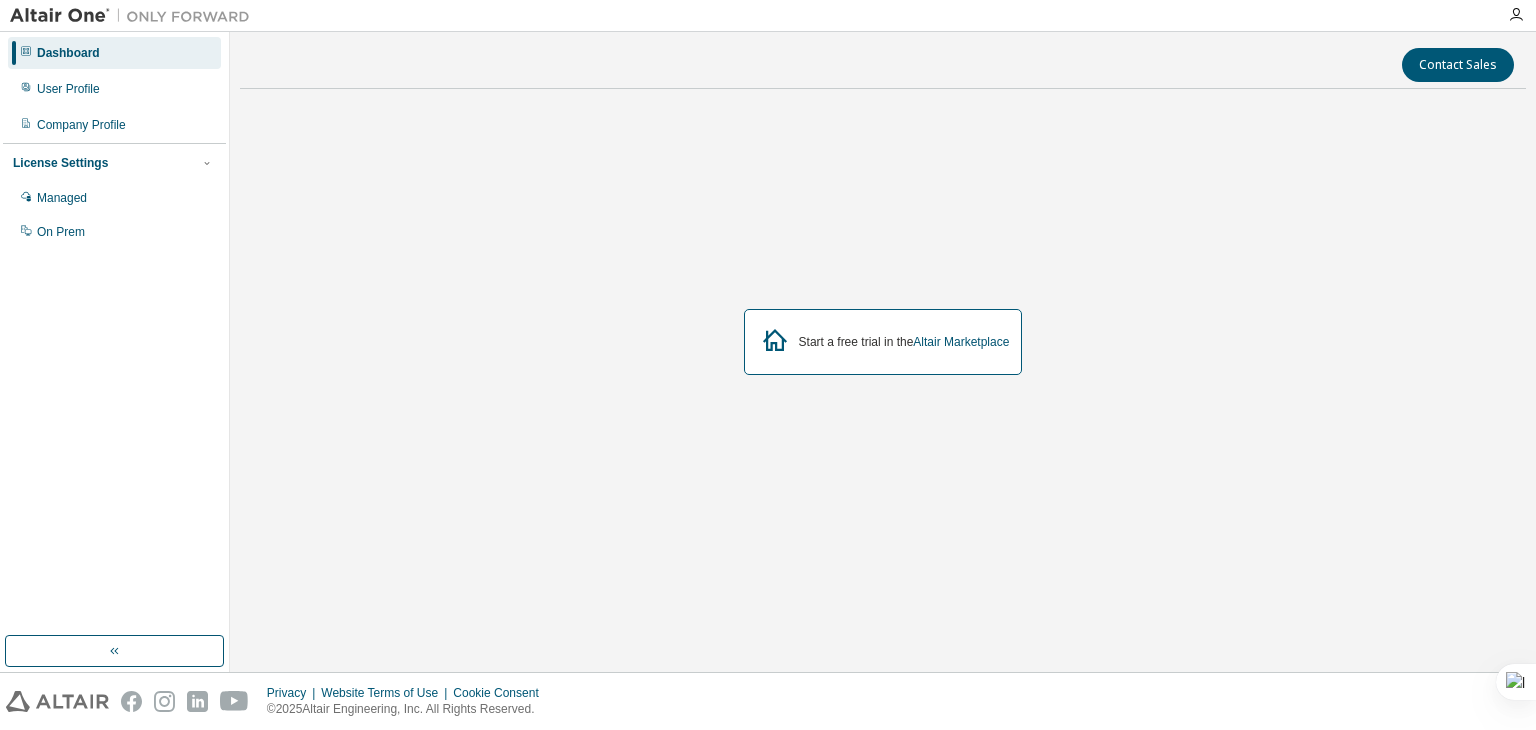 scroll, scrollTop: 0, scrollLeft: 0, axis: both 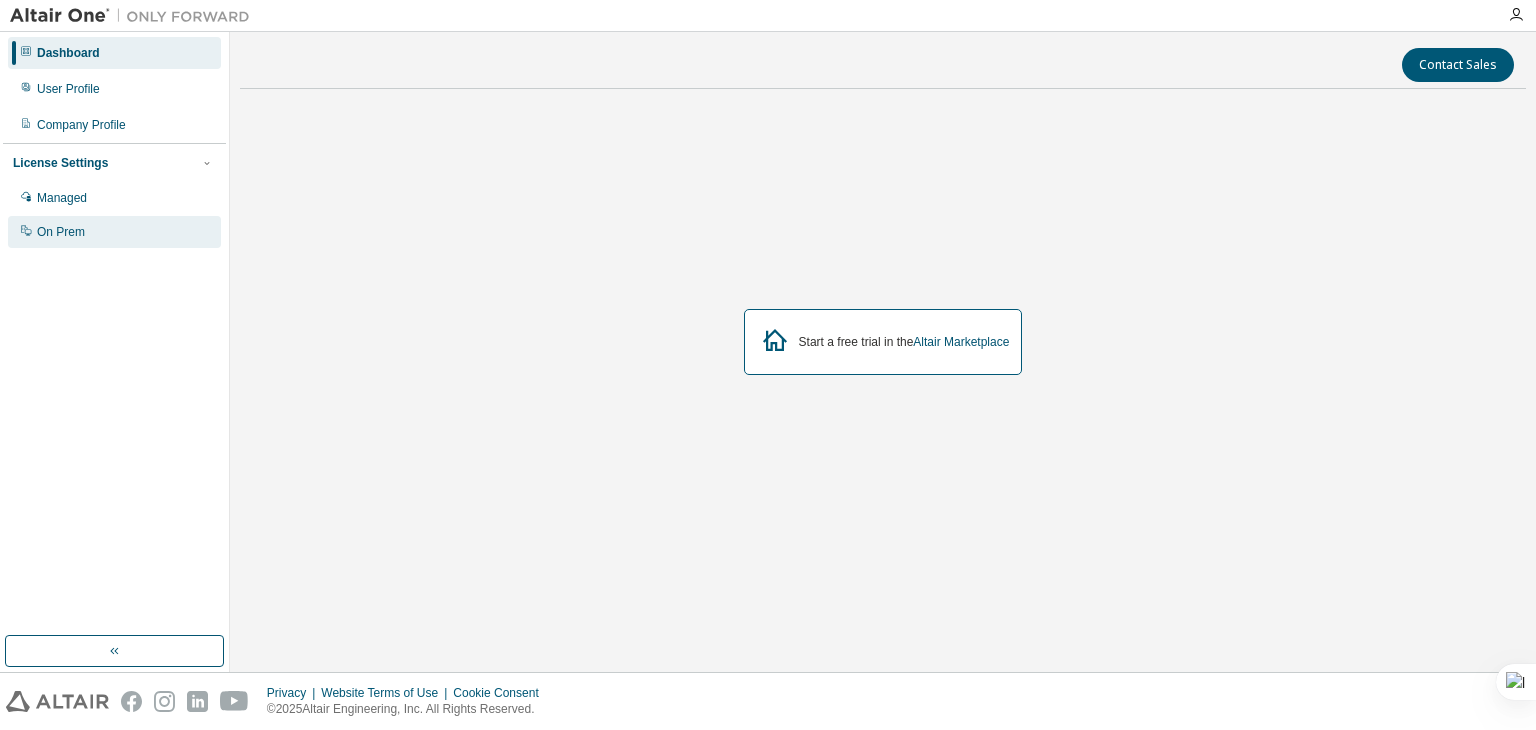 click on "On Prem" at bounding box center [114, 232] 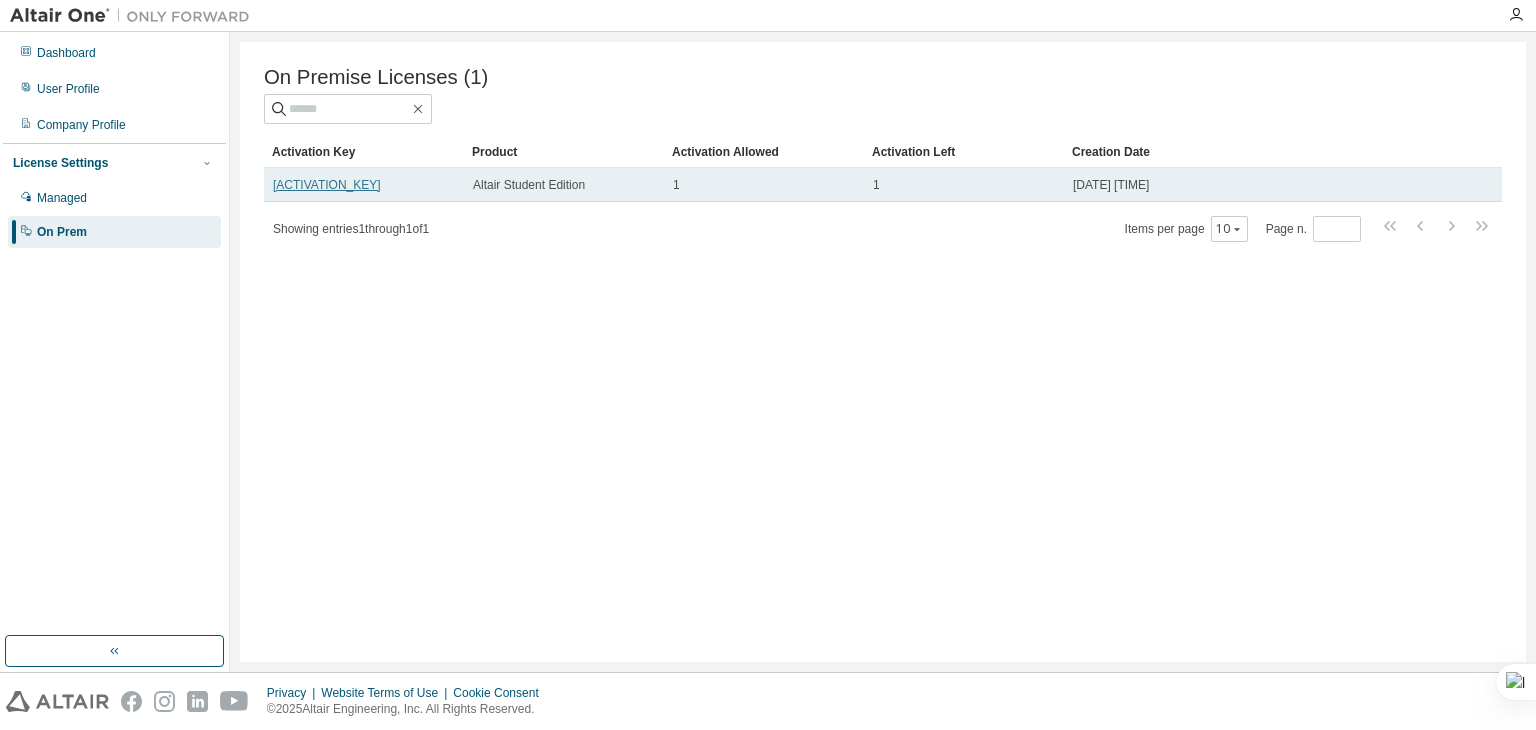 click on "[ACTIVATION_KEY]" at bounding box center [327, 185] 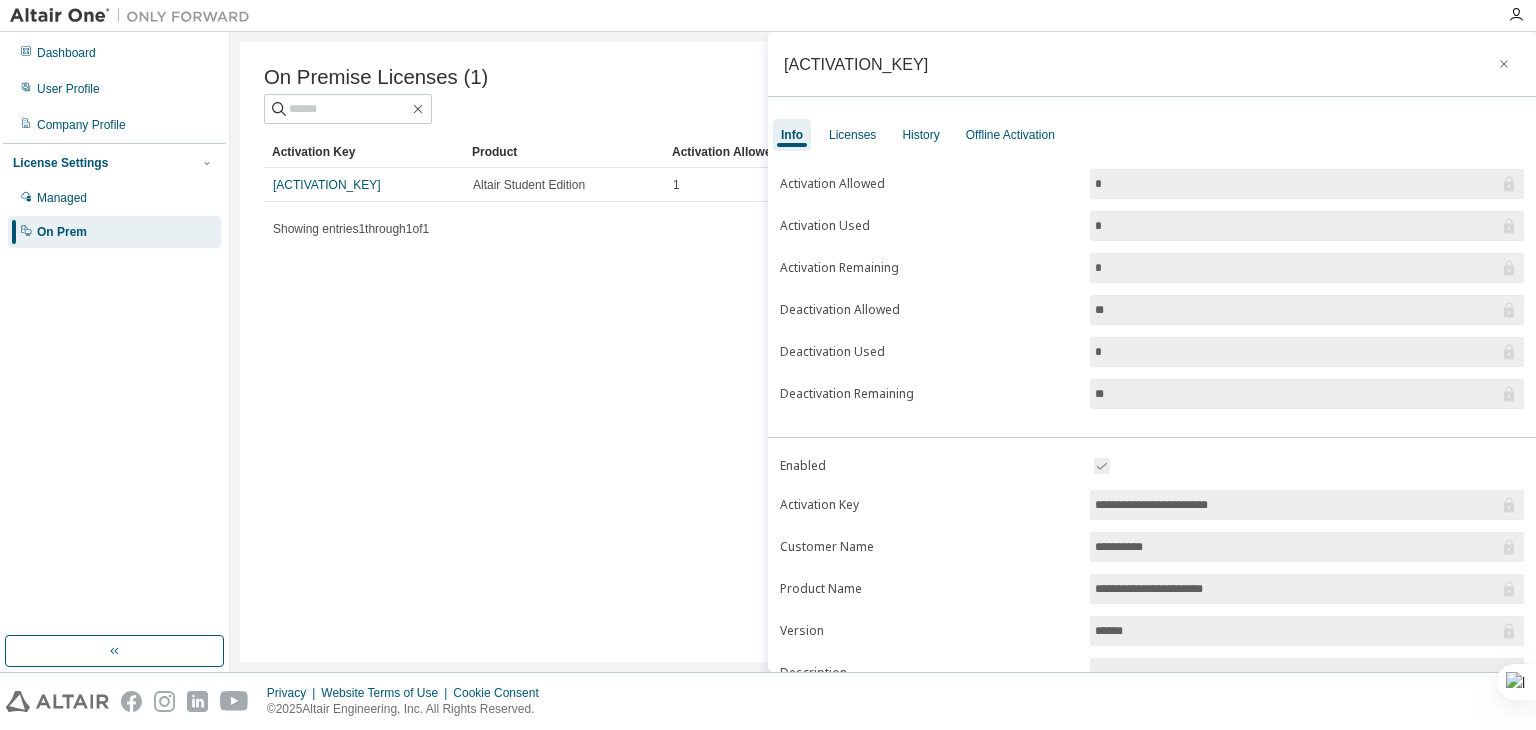 drag, startPoint x: 397, startPoint y: 188, endPoint x: 367, endPoint y: 417, distance: 230.95671 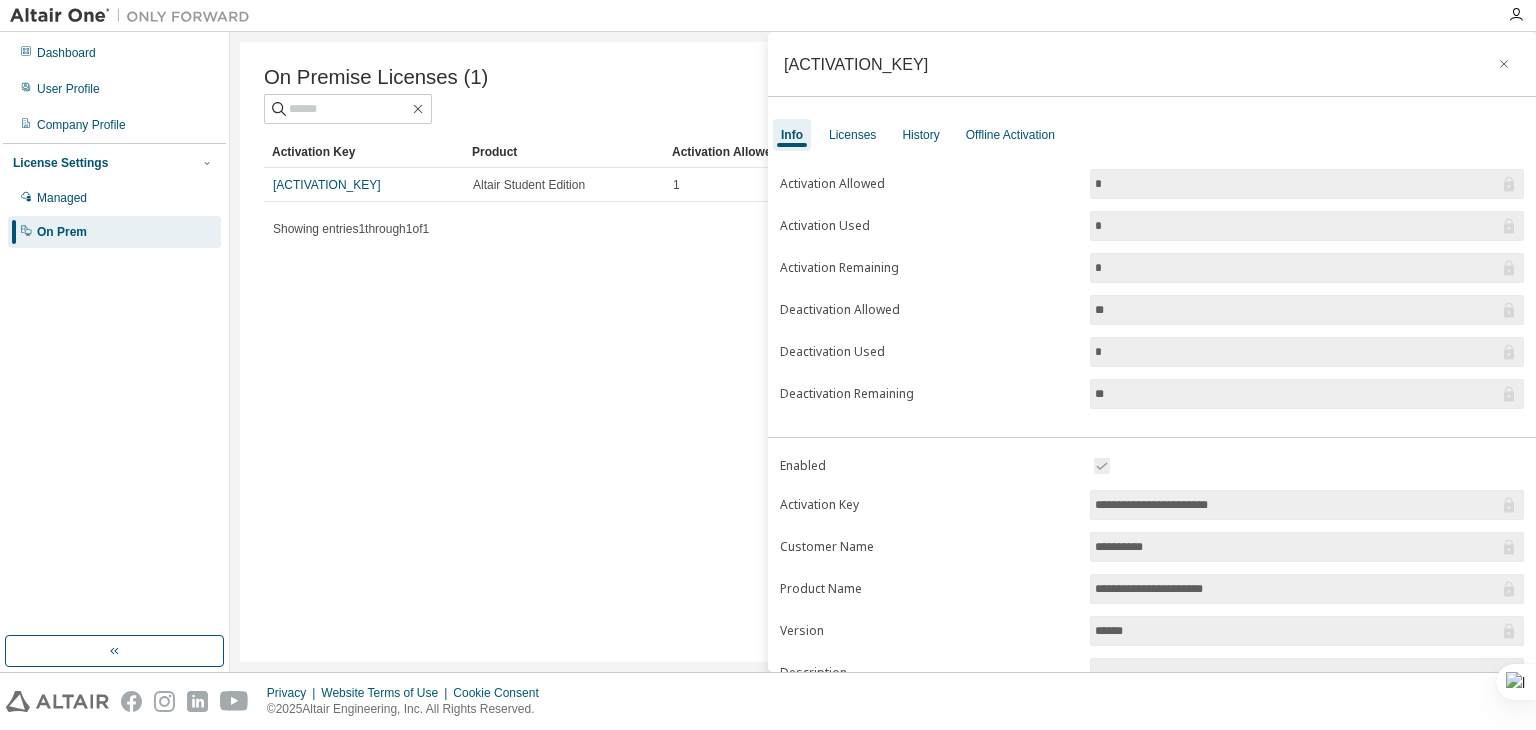 drag, startPoint x: 1233, startPoint y: 505, endPoint x: 1057, endPoint y: 484, distance: 177.24841 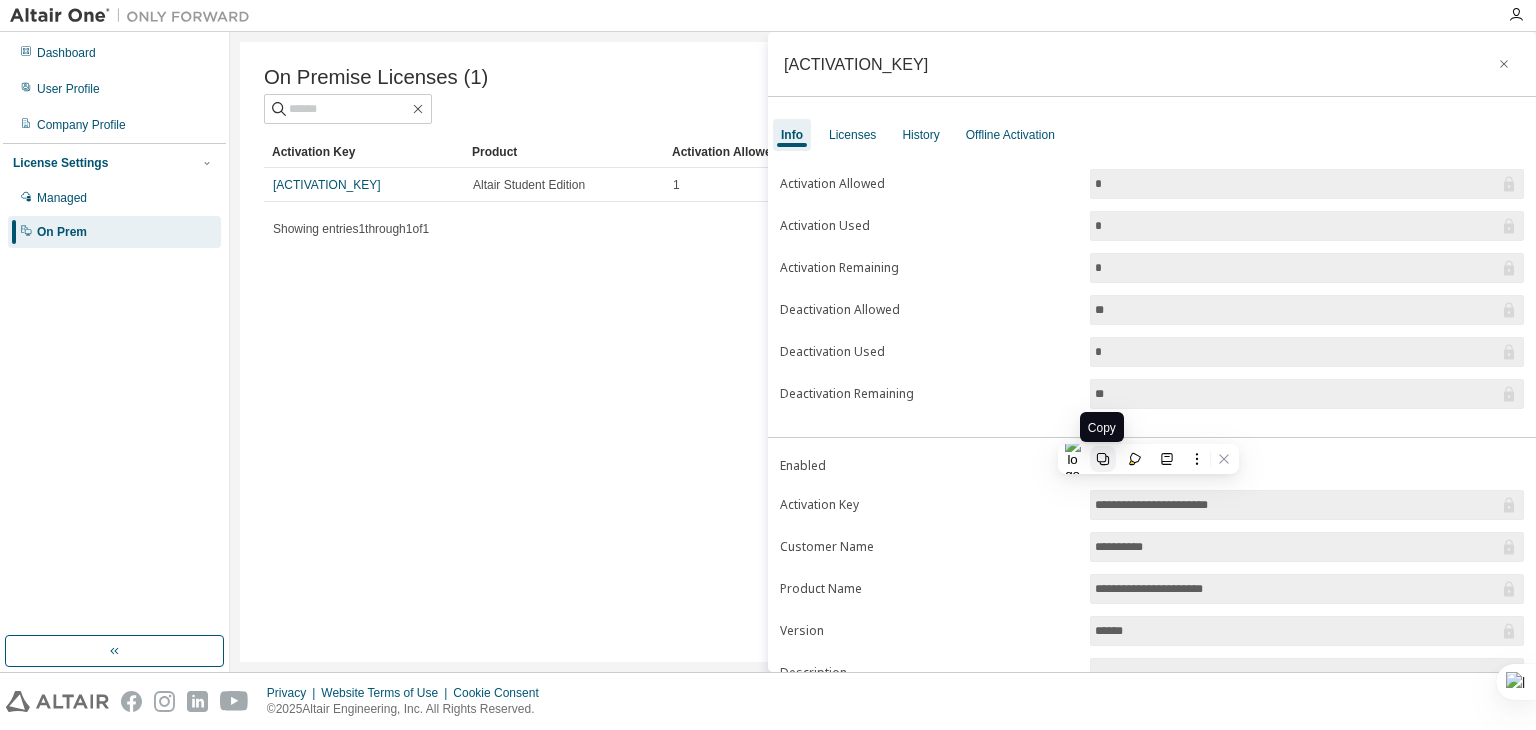 click 